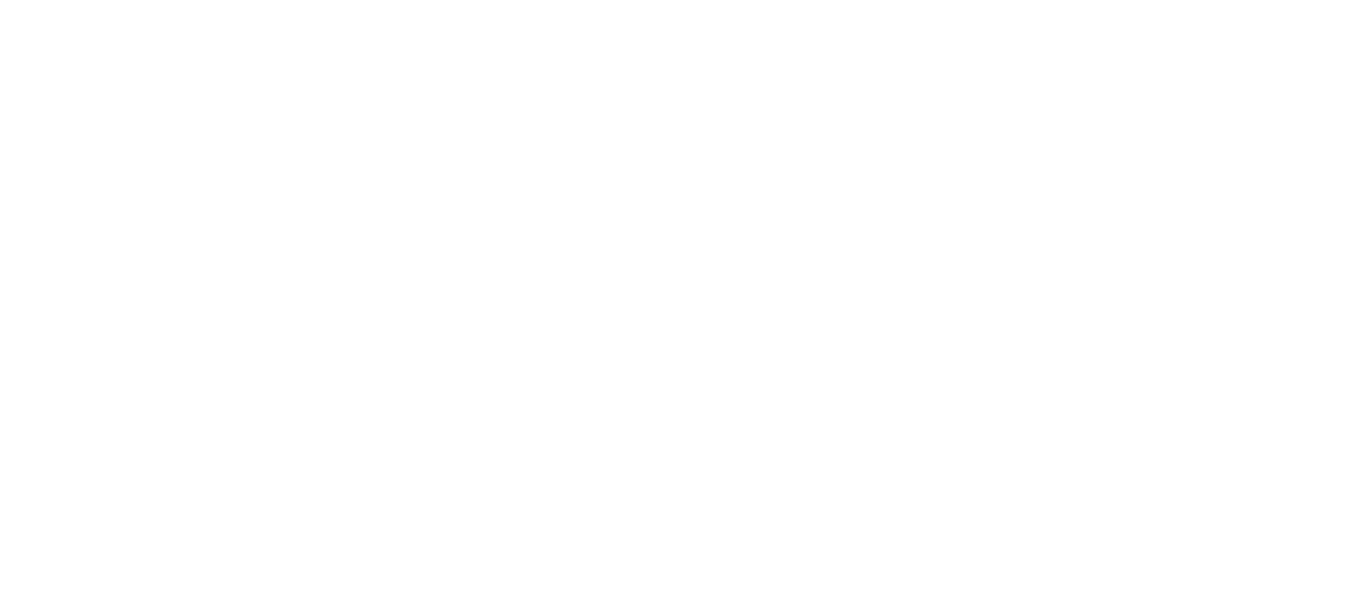 scroll, scrollTop: 0, scrollLeft: 0, axis: both 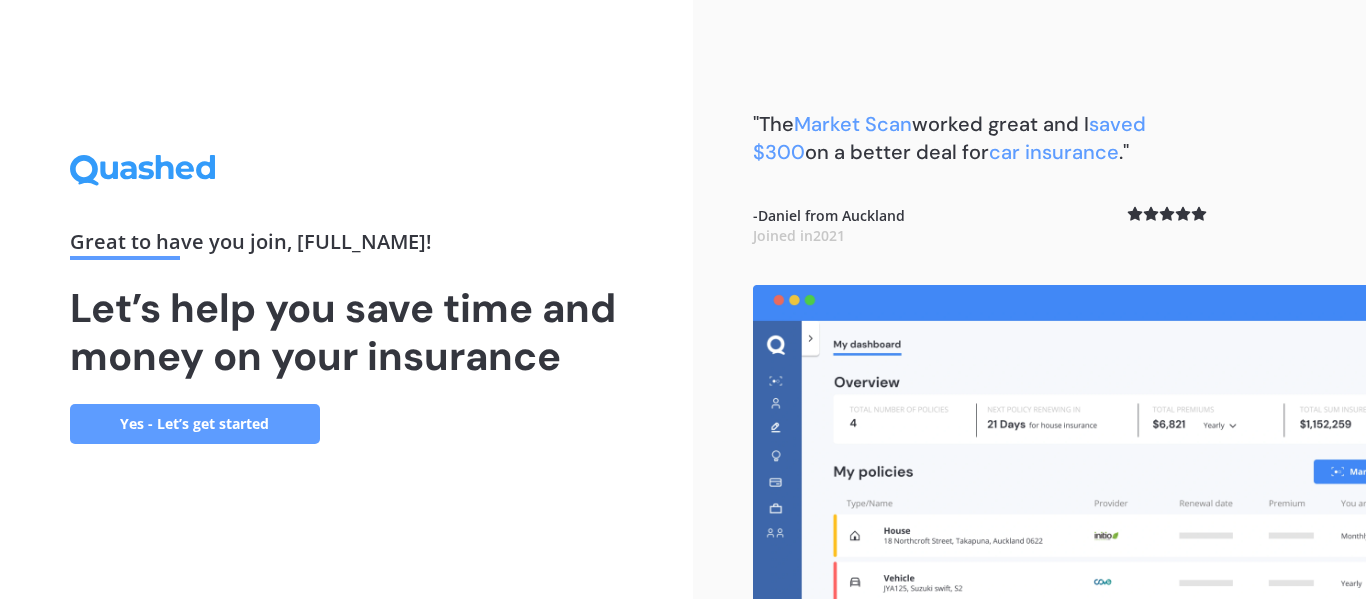 click on "Yes - Let’s get started" at bounding box center [195, 424] 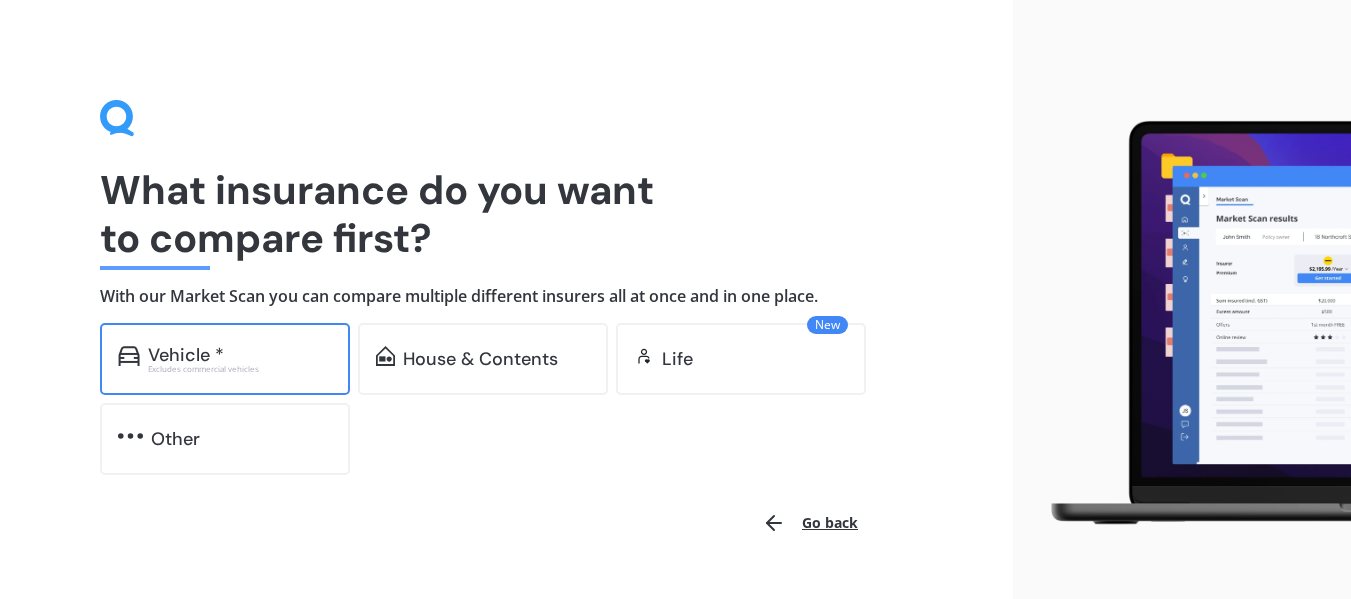 click on "Vehicle *" at bounding box center [186, 355] 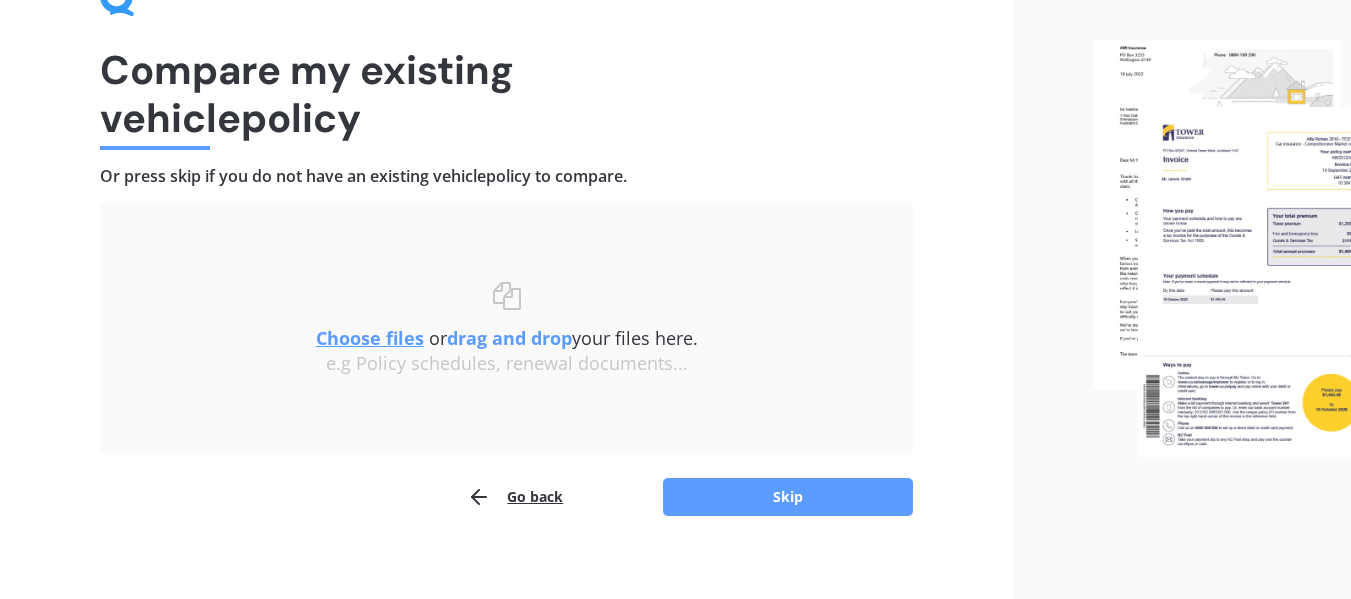 scroll, scrollTop: 138, scrollLeft: 0, axis: vertical 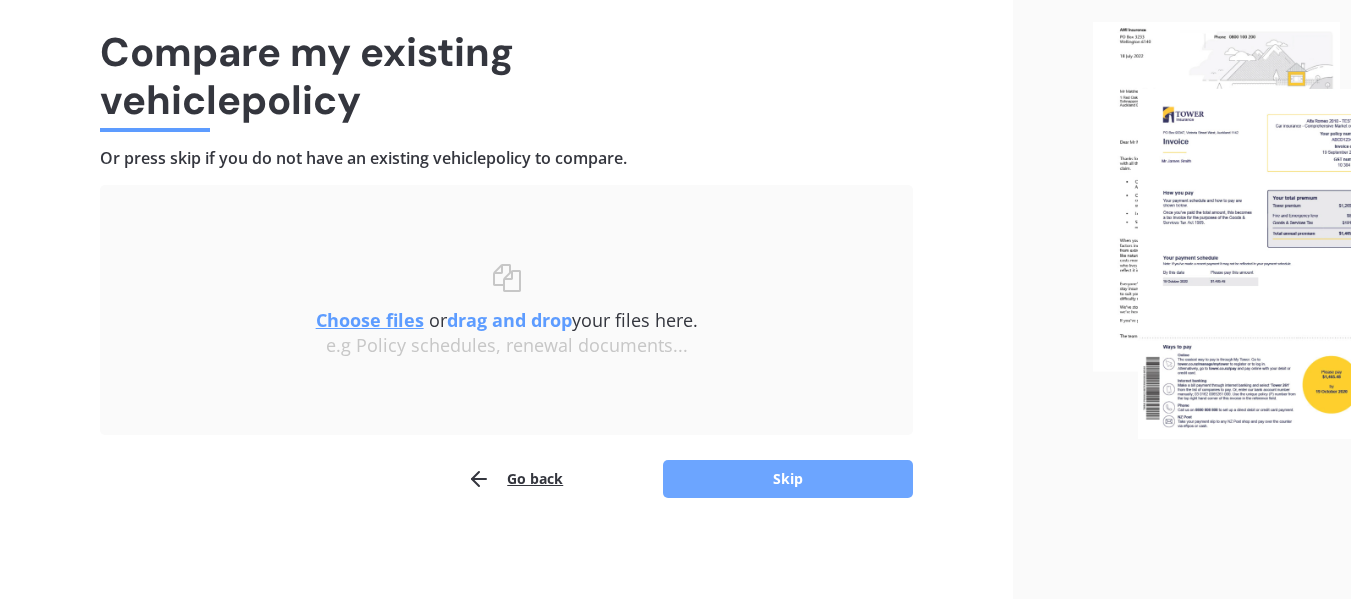 click on "Skip" at bounding box center [788, 479] 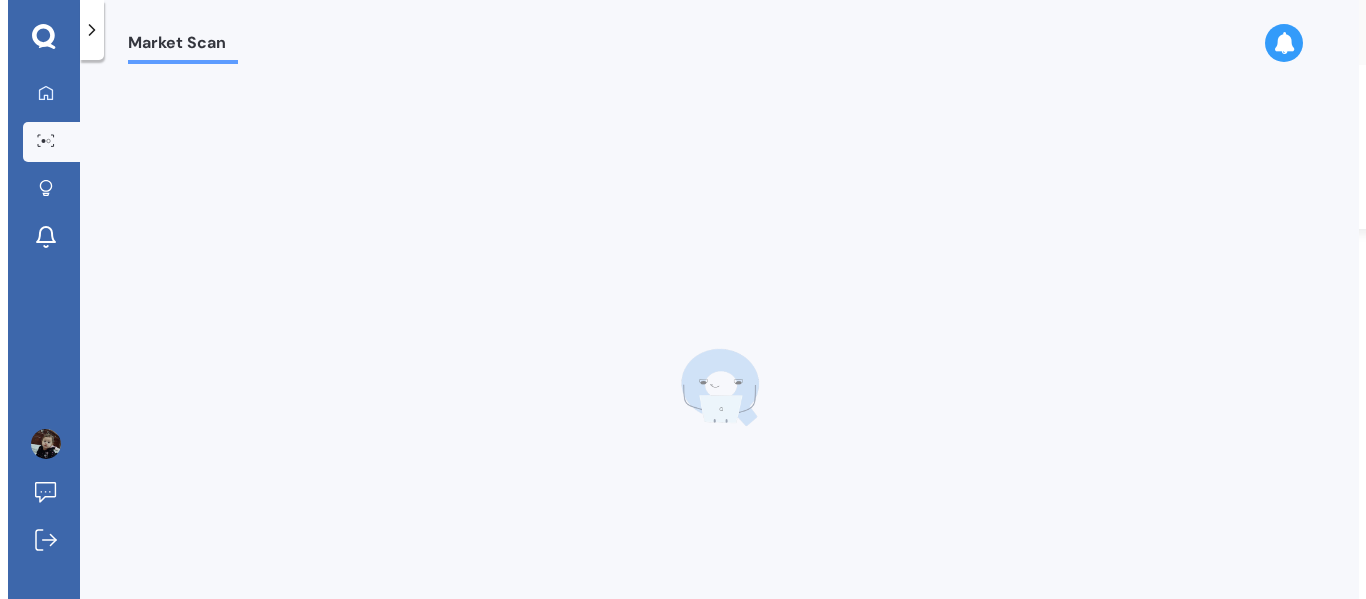 scroll, scrollTop: 0, scrollLeft: 0, axis: both 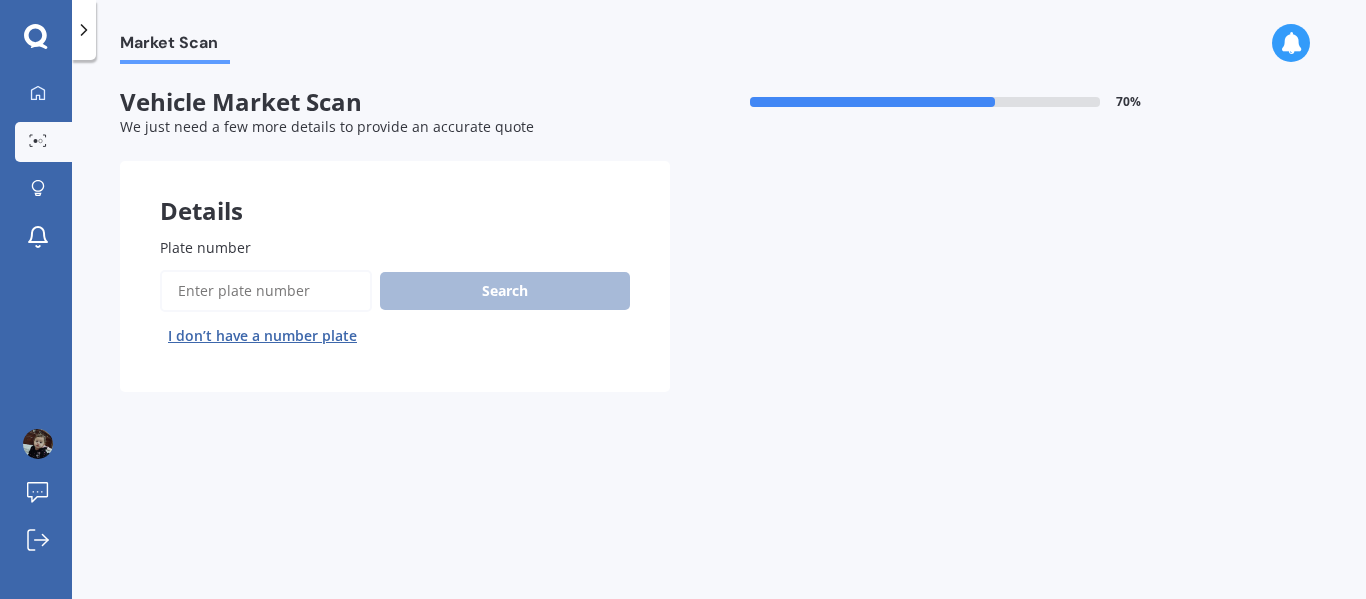 click on "Plate number" at bounding box center [266, 291] 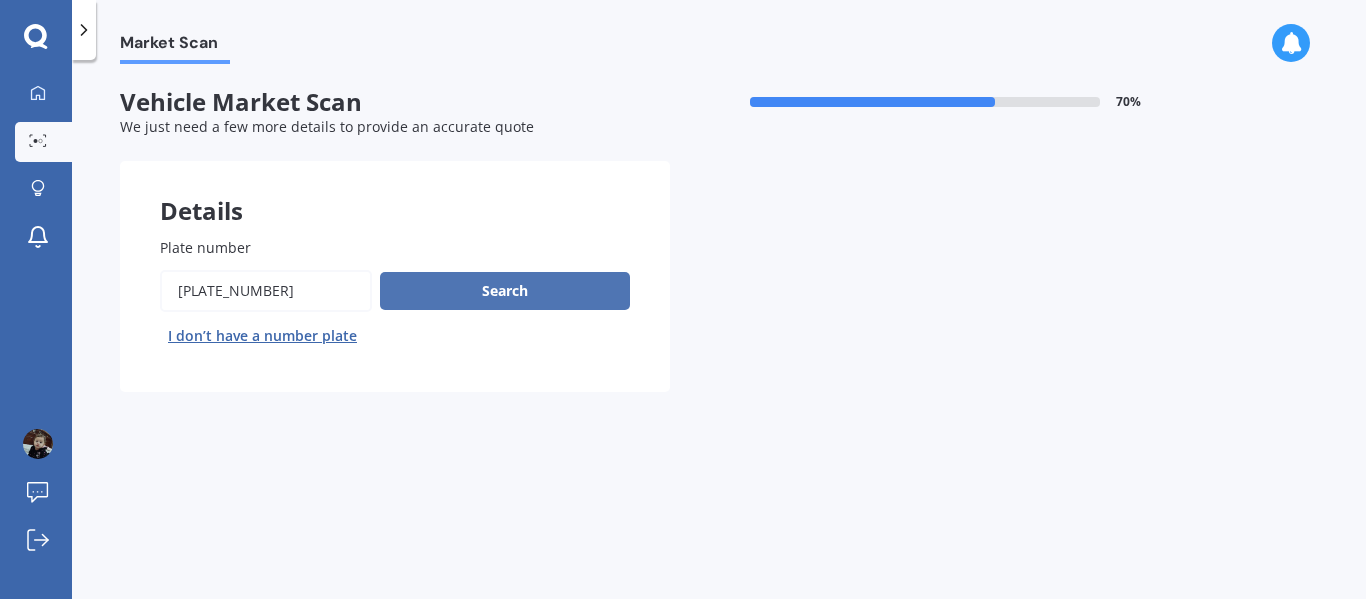 type on "[PLATE_NUMBER]" 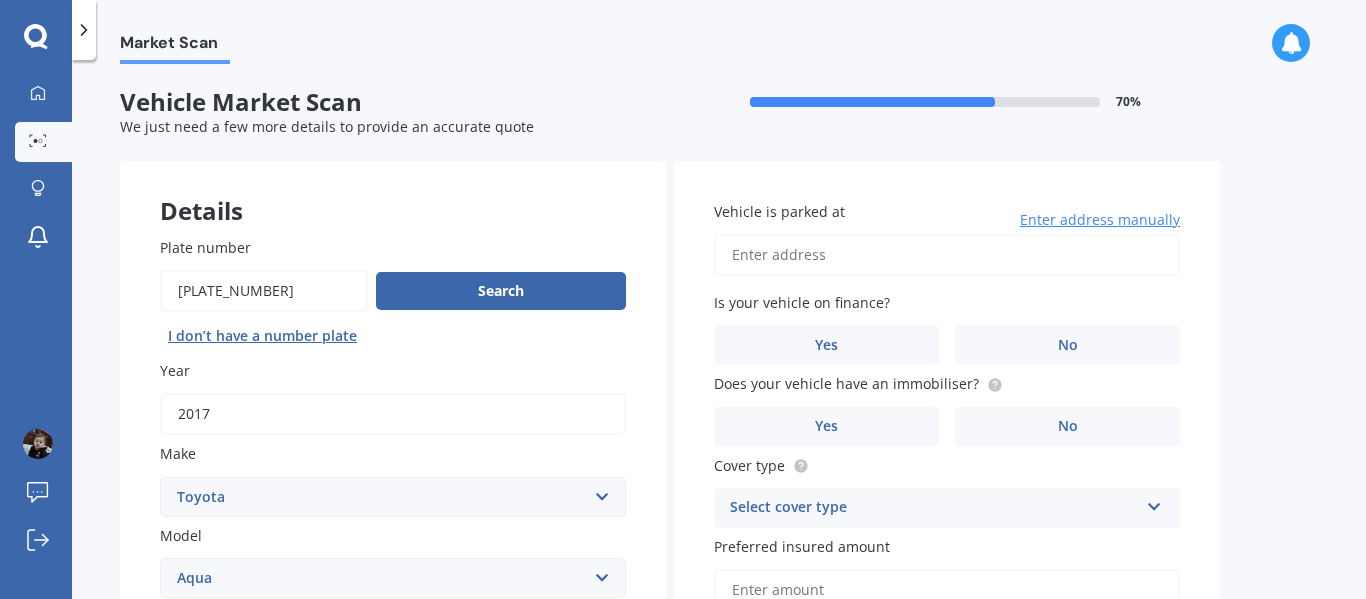 scroll, scrollTop: 472, scrollLeft: 0, axis: vertical 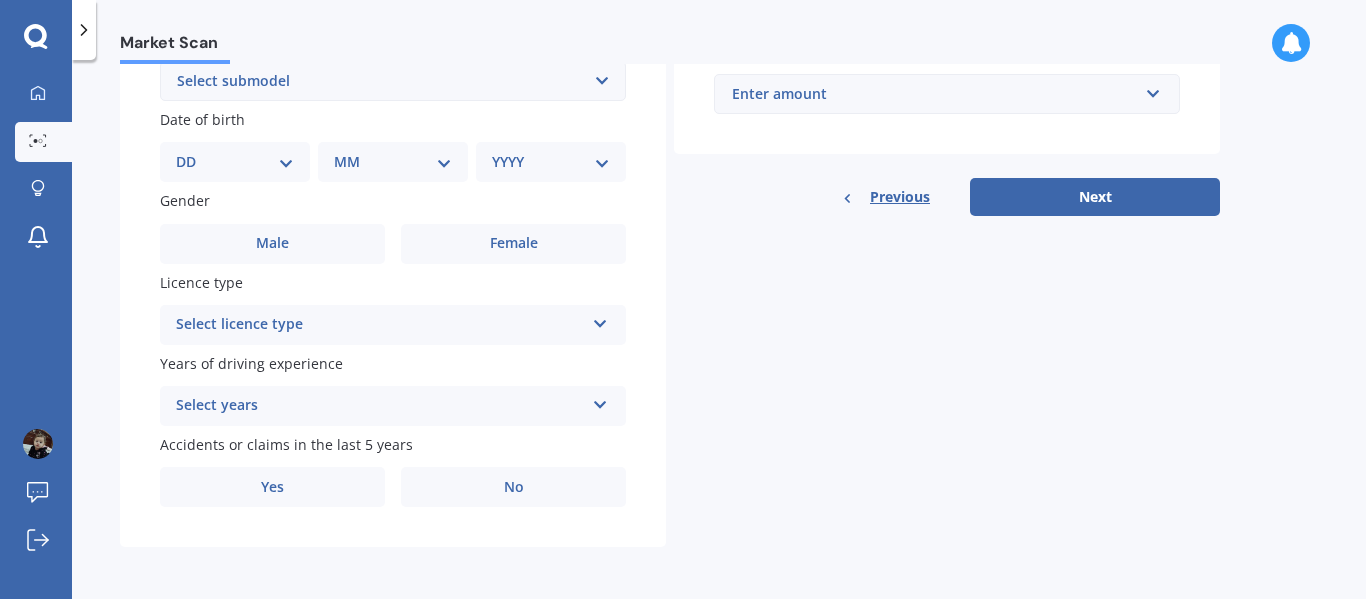 click at bounding box center (600, 320) 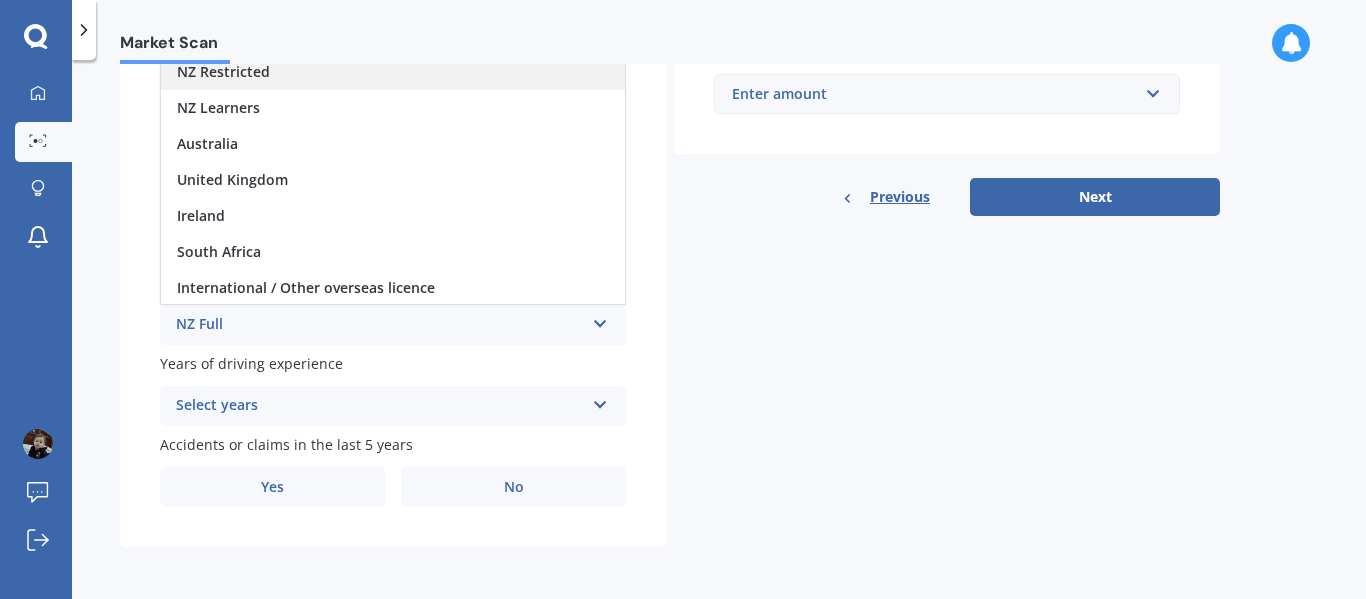click on "NZ Restricted" at bounding box center (393, 72) 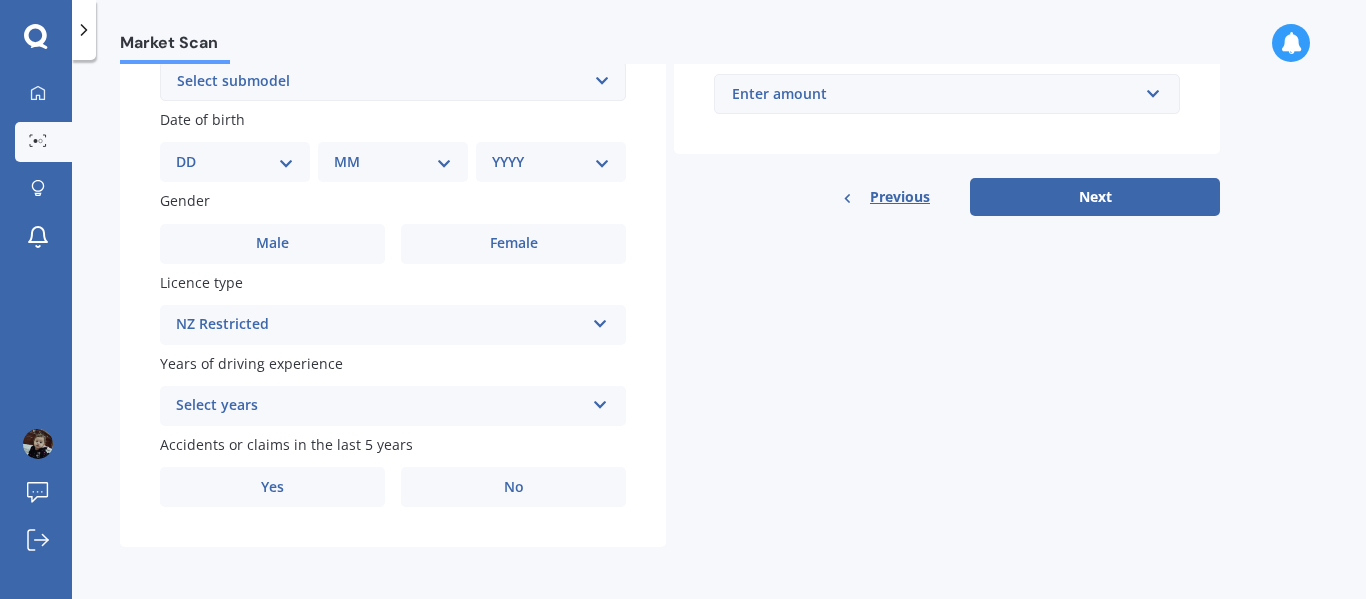 click on "Select years 5 or more years 4 years 3 years 2 years 1 year" at bounding box center (393, 325) 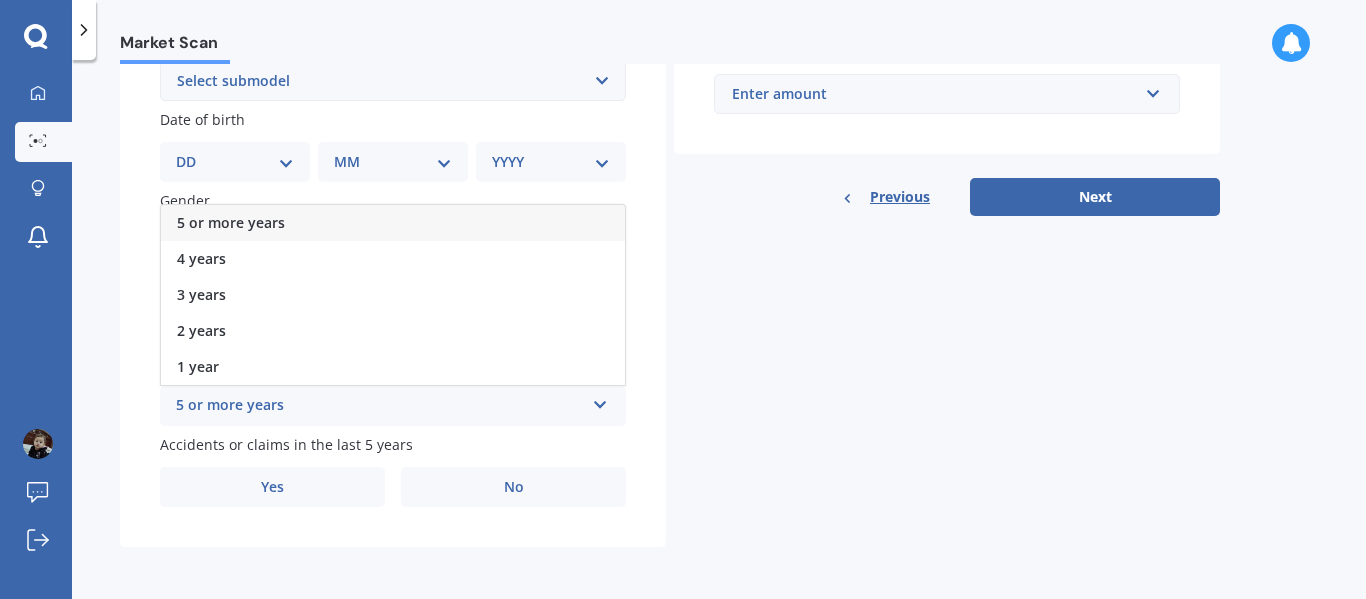 click on "5 or more years" at bounding box center [393, 223] 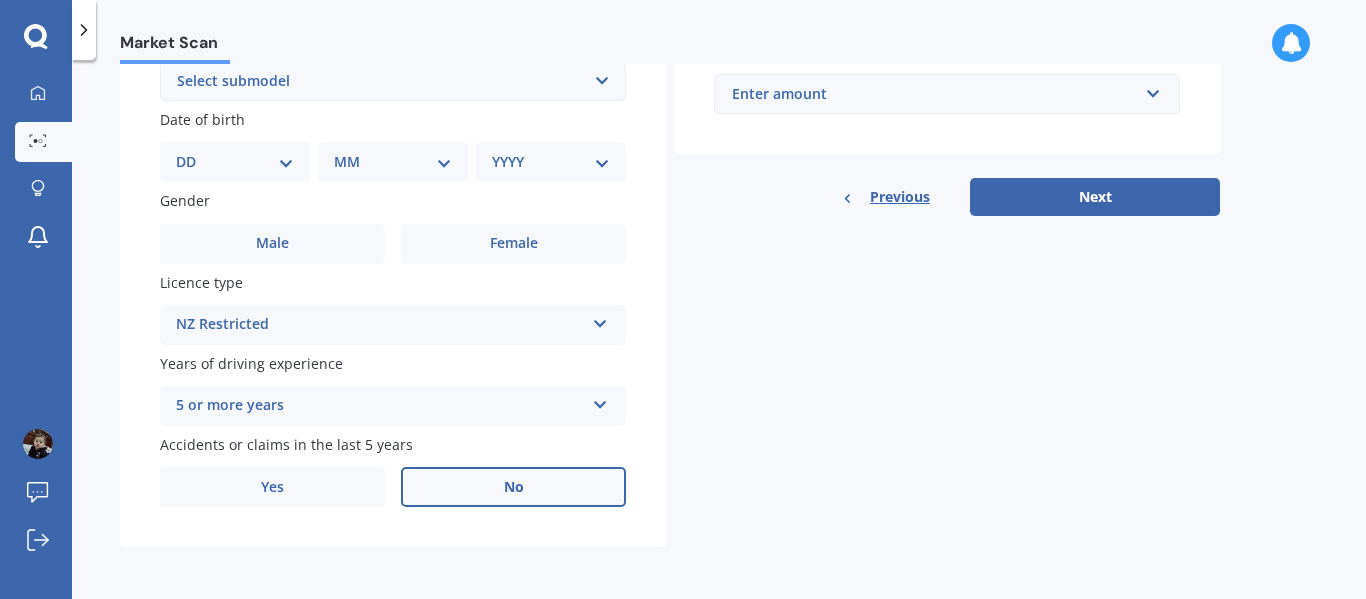 click on "No" at bounding box center [272, 243] 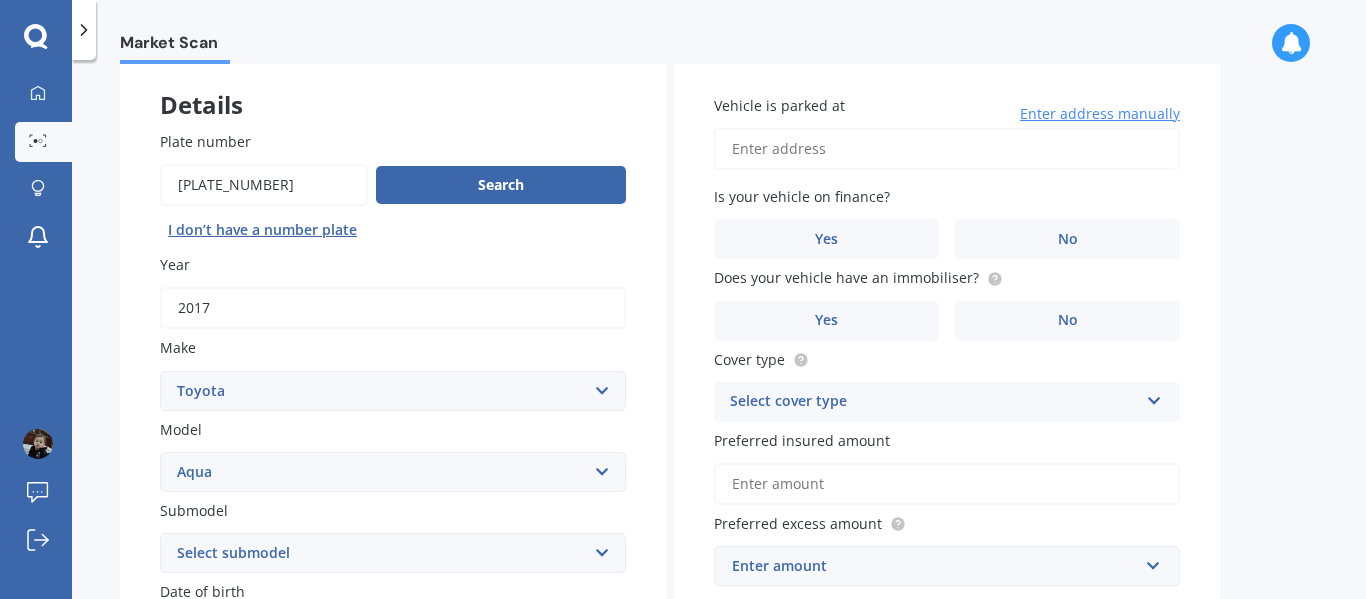 click on "Vehicle is parked at" at bounding box center [947, 149] 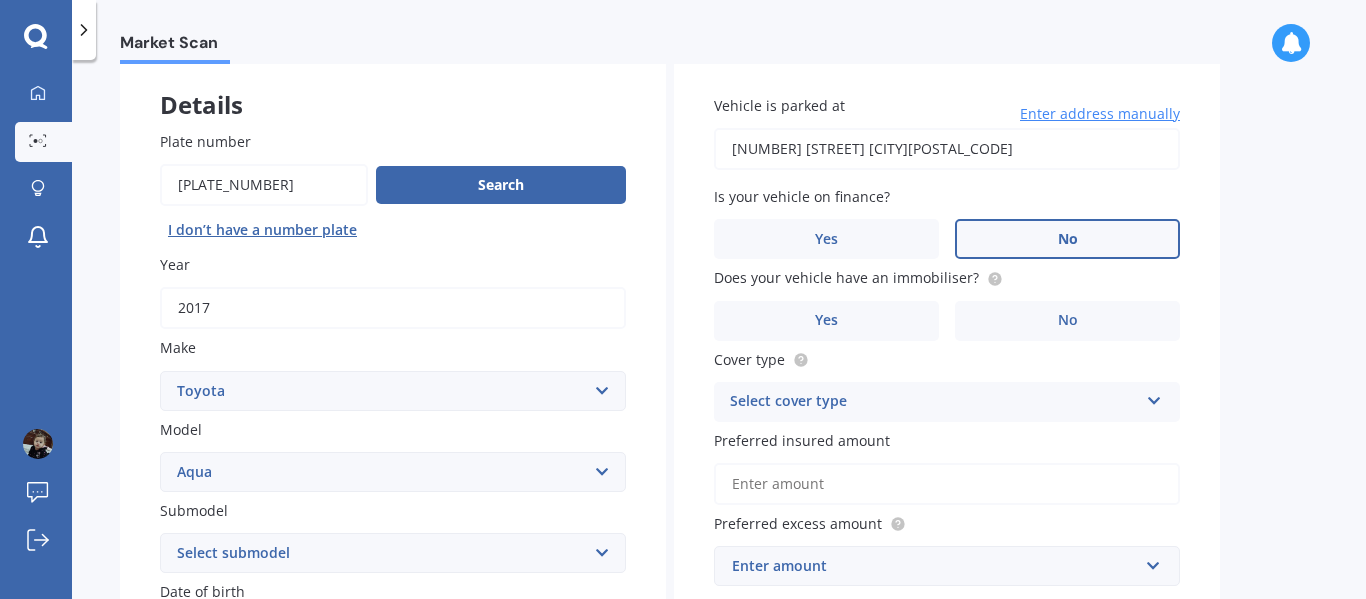 click on "No" at bounding box center (513, 716) 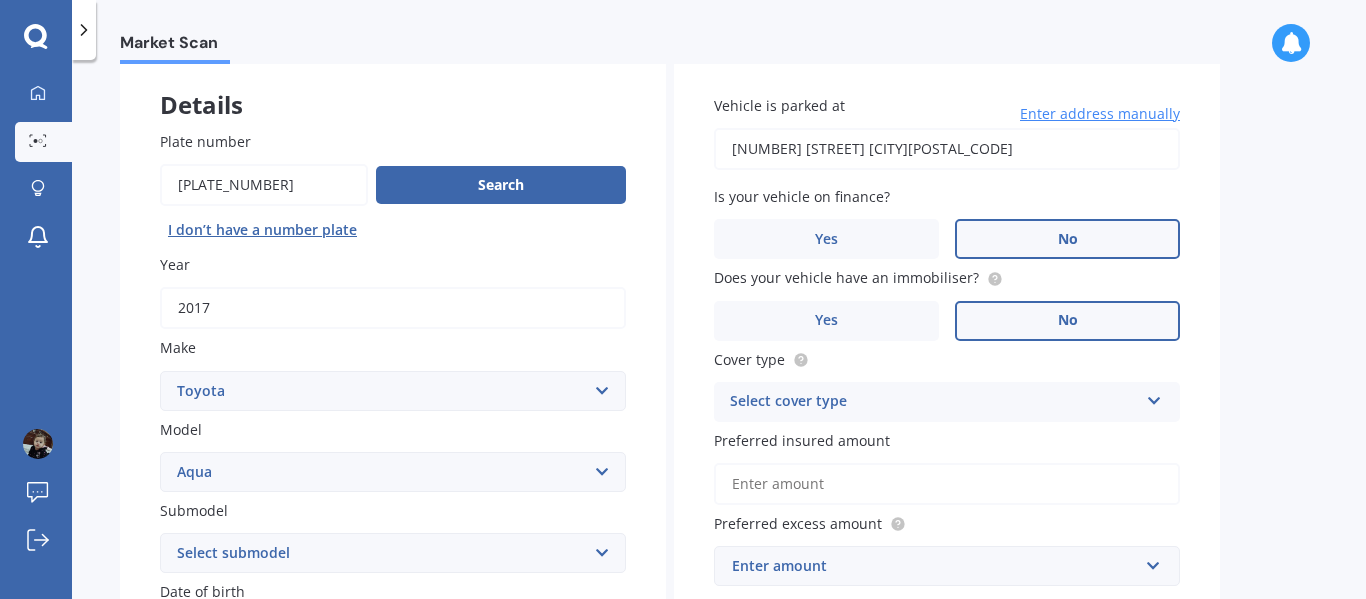 click on "No" at bounding box center [513, 716] 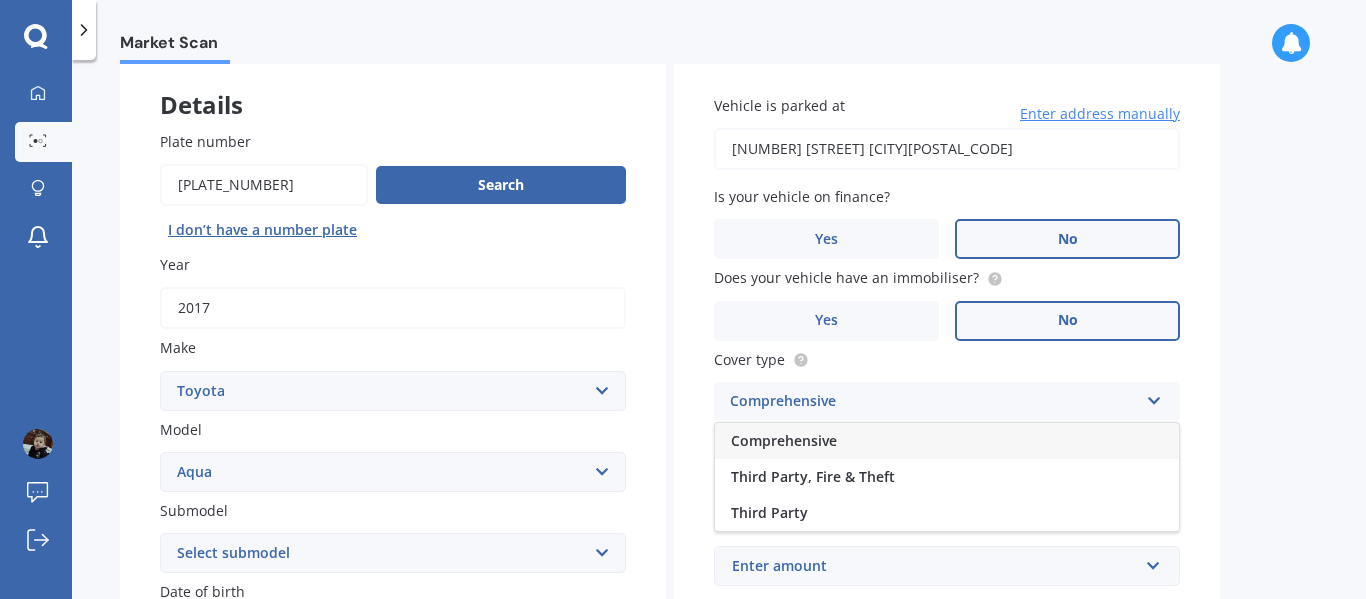 click on "Comprehensive" at bounding box center (947, 441) 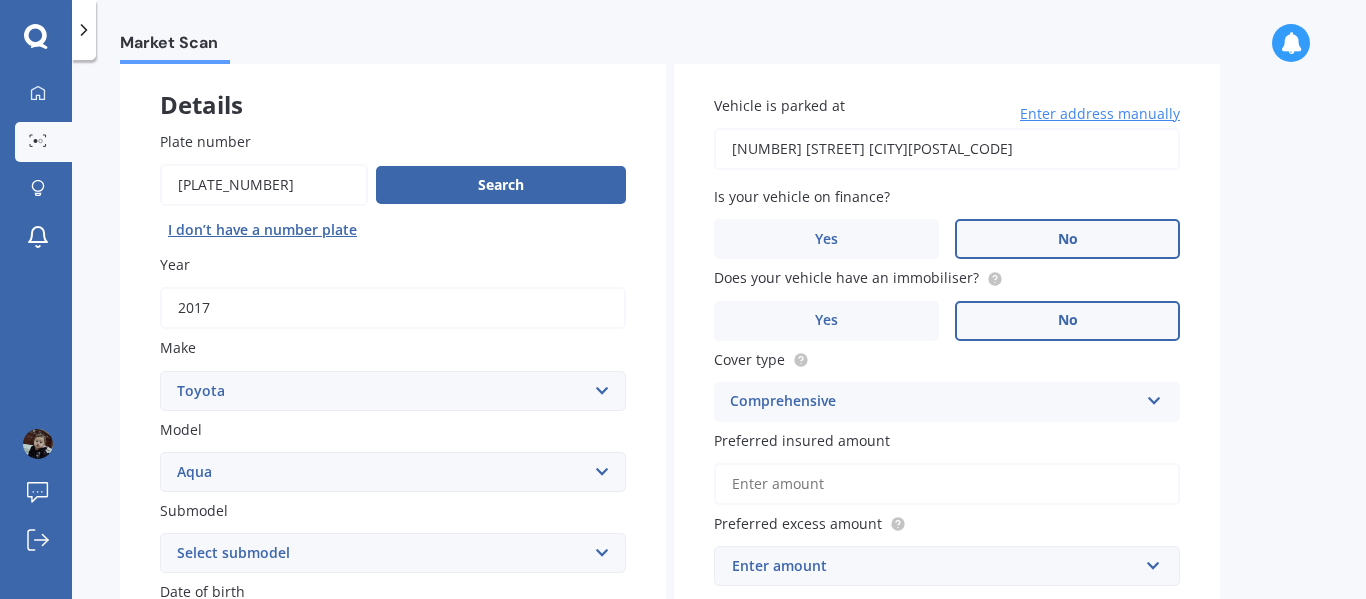 click on "Preferred insured amount" at bounding box center (947, 484) 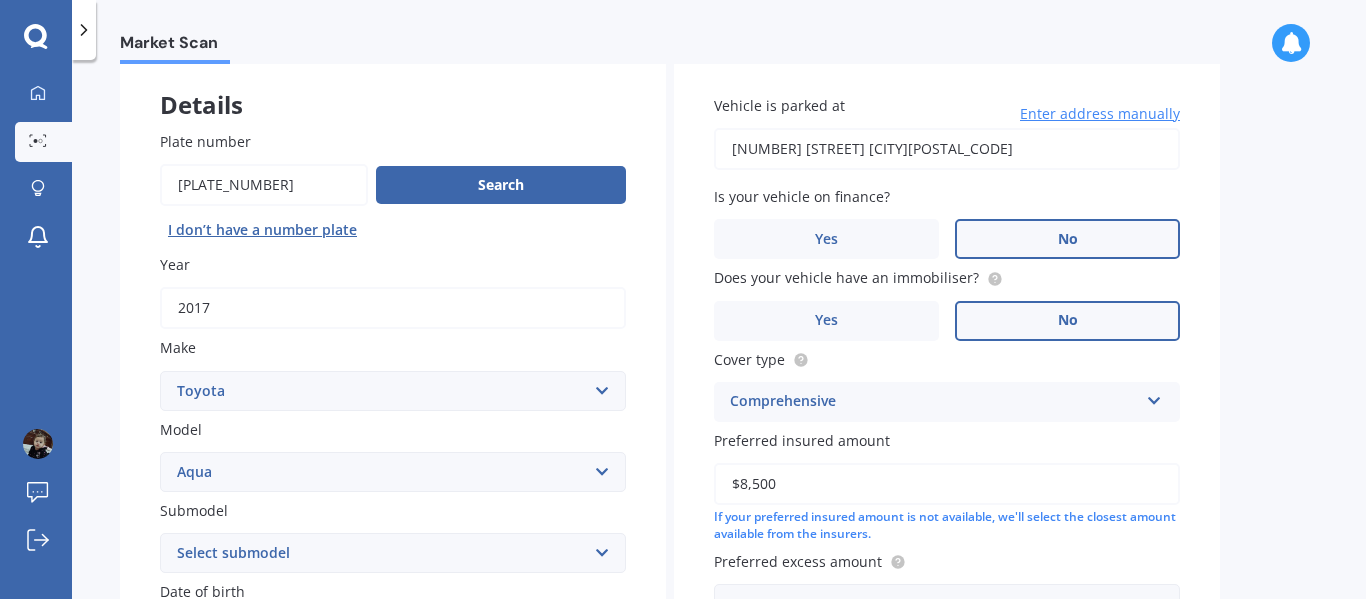 scroll, scrollTop: 578, scrollLeft: 0, axis: vertical 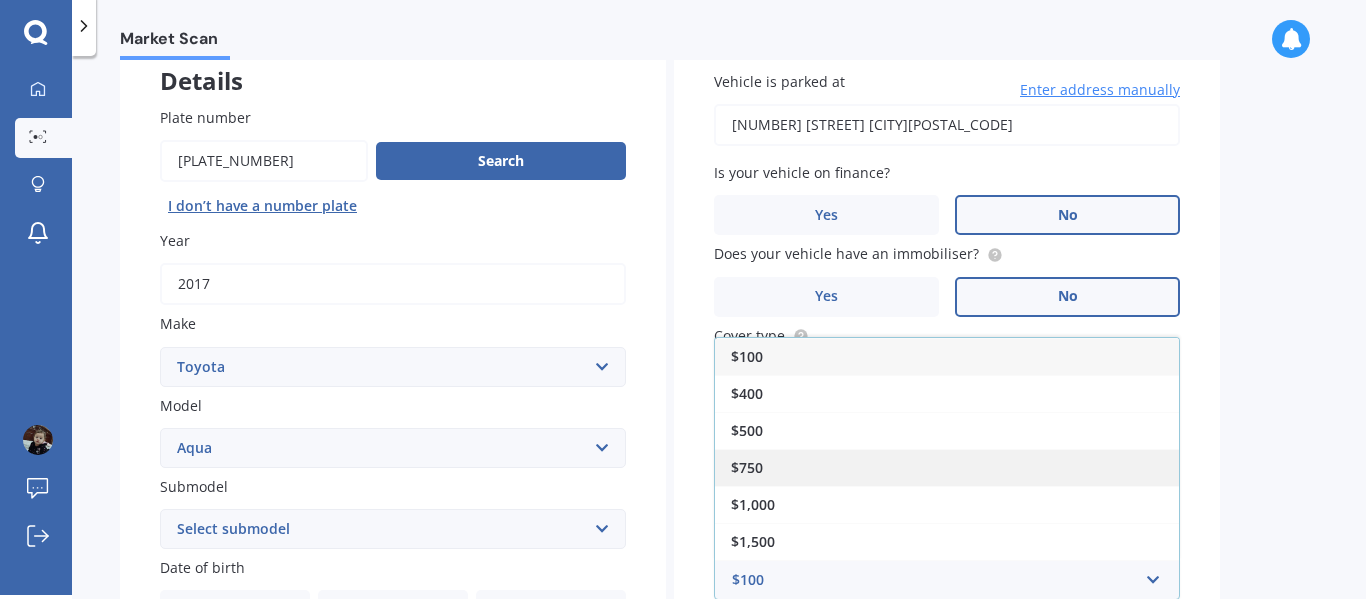 click on "$750" at bounding box center [947, 467] 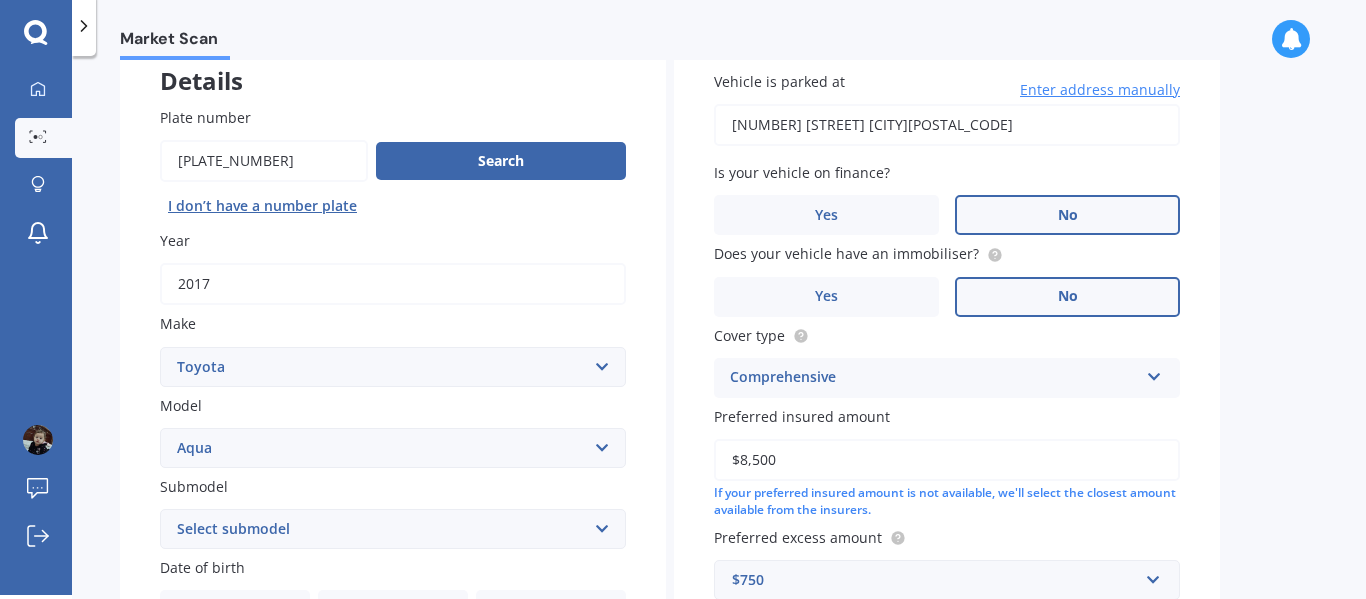 click on "Market Scan Vehicle Market Scan 70 % We just need a few more details to provide an accurate quote Details Plate number Search I don’t have a number plate Year 2017 Make Select make AC ALFA ROMEO ASTON MARTIN AUDI AUSTIN BEDFORD Bentley BMW BYD CADILLAC CAN-AM CHERY CHEVROLET CHRYSLER Citroen CRUISEAIR CUPRA DAEWOO DAIHATSU DAIMLER DAMON DIAHATSU DODGE EXOCET FACTORY FIVE FERRARI FIAT Fiord FLEETWOOD FORD FOTON FRASER GEELY GENESIS GEORGIE BOY GMC GREAT WALL GWM HAVAL HILLMAN HINO HOLDEN HOLIDAY RAMBLER HONDA HUMMER HYUNDAI INFINITI ISUZU IVECO JAC JAECOO JAGUAR JEEP KGM KIA LADA LAMBORGHINI LANCIA LANDROVER LDV LEXUS LINCOLN LOTUS LUNAR M.G M.G. MAHINDRA MASERATI MAZDA MCLAREN MERCEDES AMG Mercedes Benz MERCEDES-AMG MERCURY MINI MITSUBISHI MORGAN MORRIS NEWMAR NISSAN OMODA OPEL OXFORD PEUGEOT Plymouth Polestar PONTIAC PORSCHE PROTON RAM Range Rover Rayne RENAULT ROLLS ROYCE ROVER SAAB SATURN SEAT SHELBY SKODA SMART SSANGYONG SUBARU SUZUKI TATA TESLA TIFFIN Toyota TRIUMPH TVR Vauxhall VOLKSWAGEN VOLVO ZX 86" at bounding box center (719, 329) 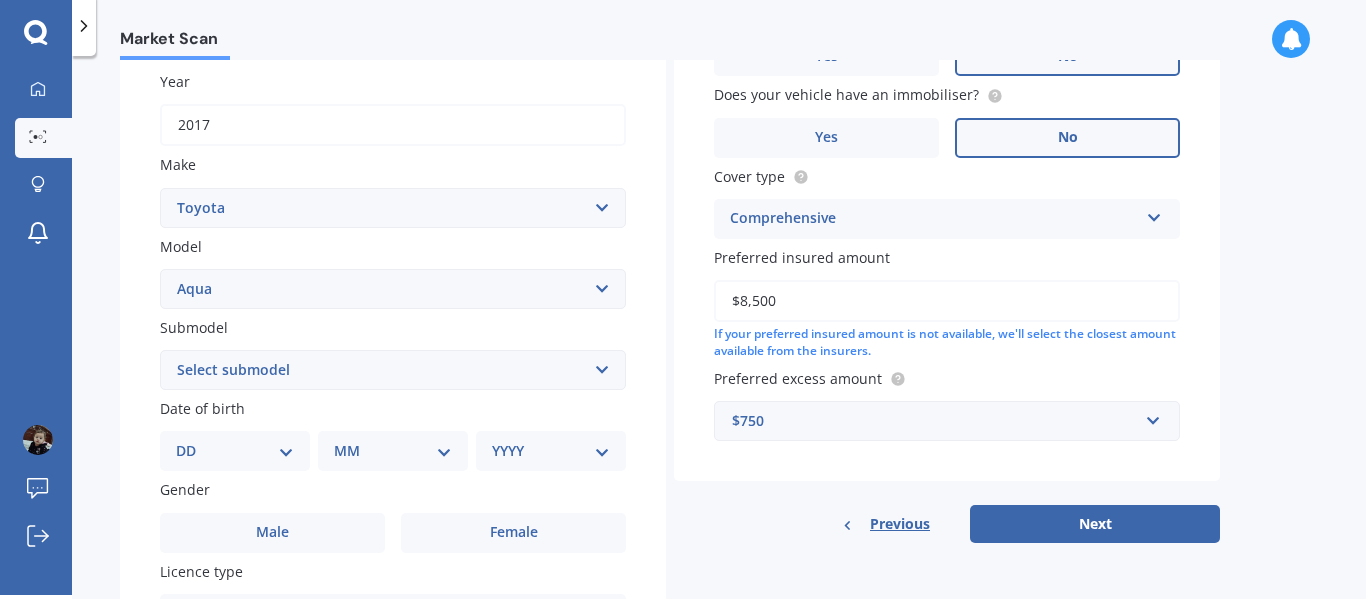 scroll, scrollTop: 286, scrollLeft: 0, axis: vertical 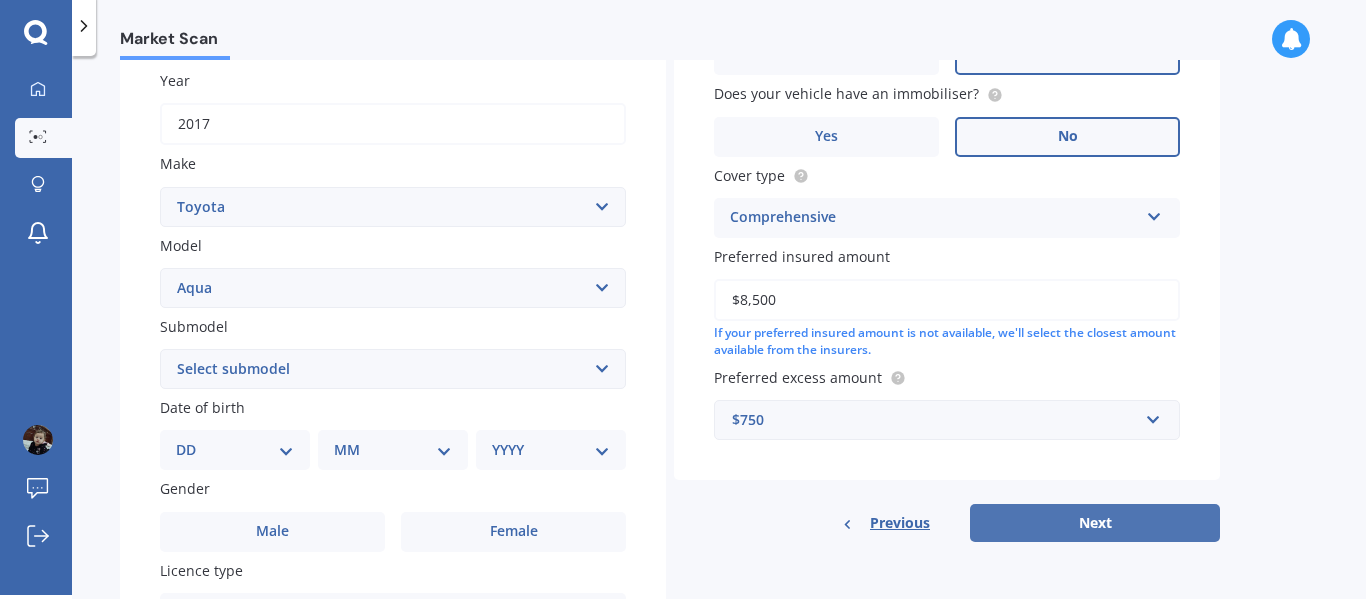 click on "Next" at bounding box center [1095, 523] 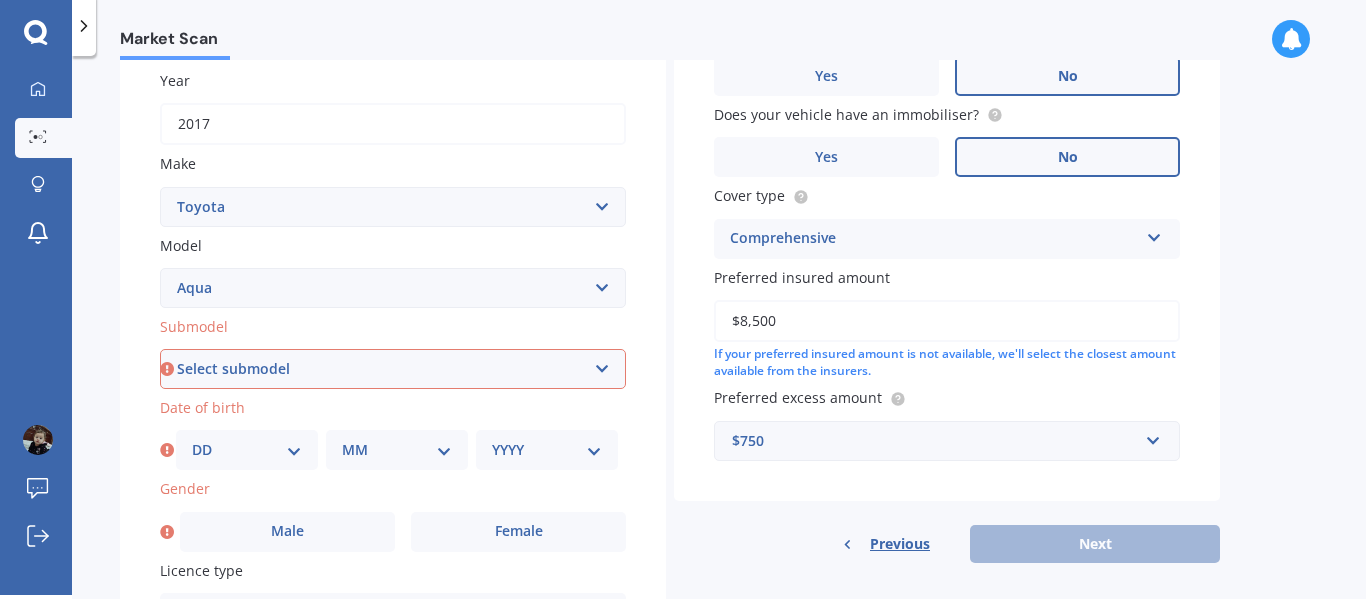 click on "Select submodel Hatchback Hybrid" at bounding box center [393, 369] 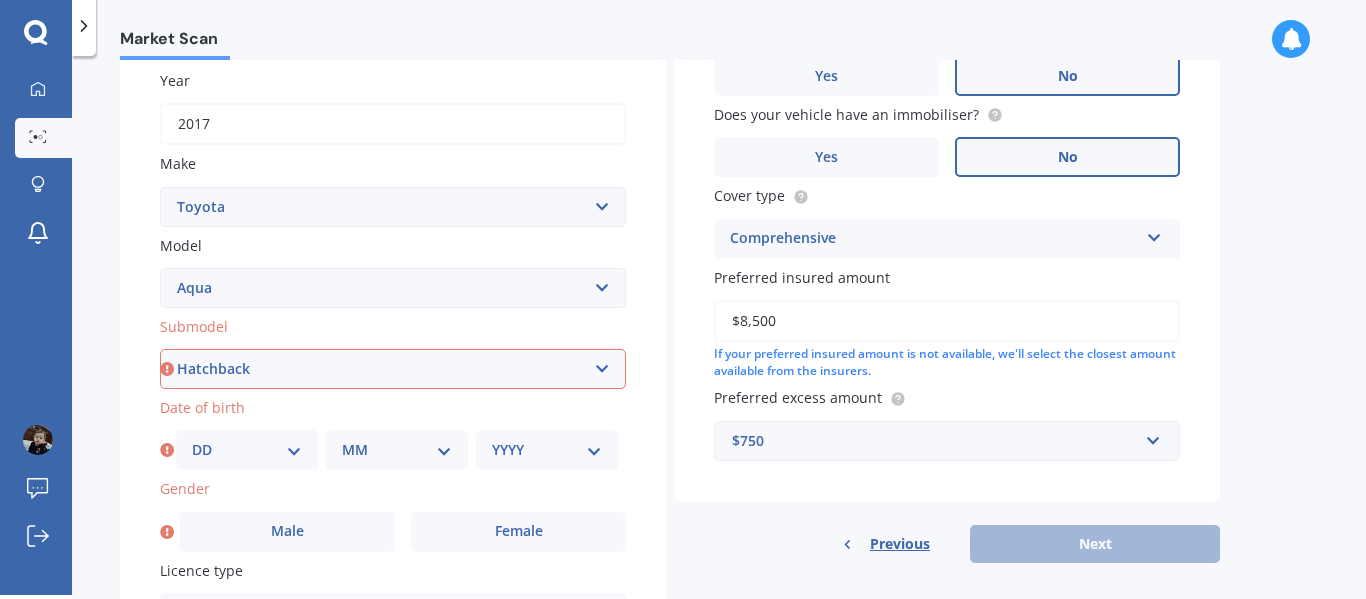 click on "Select submodel Hatchback Hybrid" at bounding box center (393, 369) 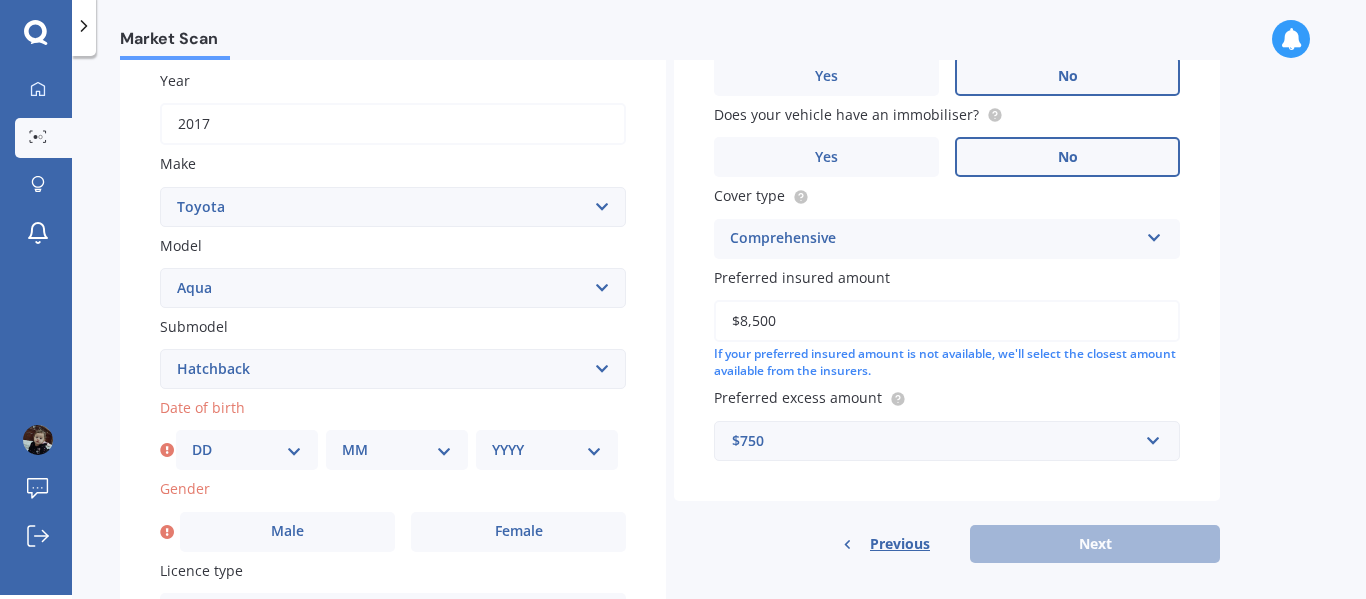 click on "Select submodel Hatchback Hybrid" at bounding box center (393, 369) 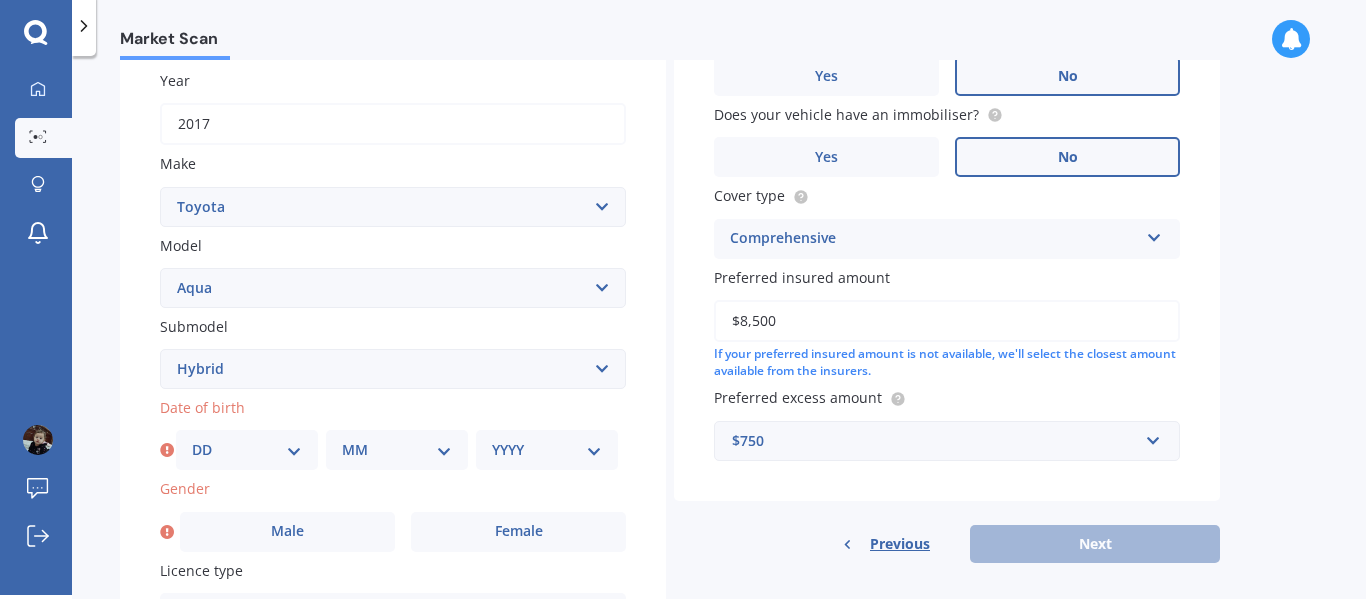 click on "Select submodel Hatchback Hybrid" at bounding box center (393, 369) 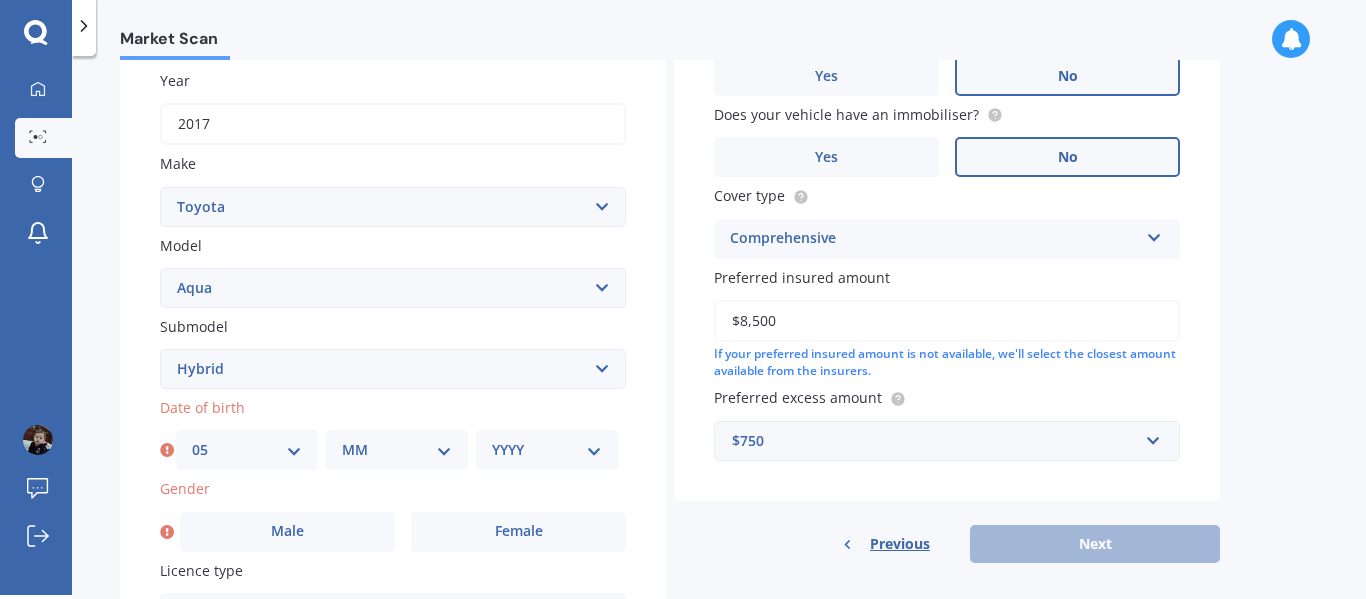 click on "DD 01 02 03 04 05 06 07 08 09 10 11 12 13 14 15 16 17 18 19 20 21 22 23 24 25 26 27 28 29 30 31" at bounding box center [247, 450] 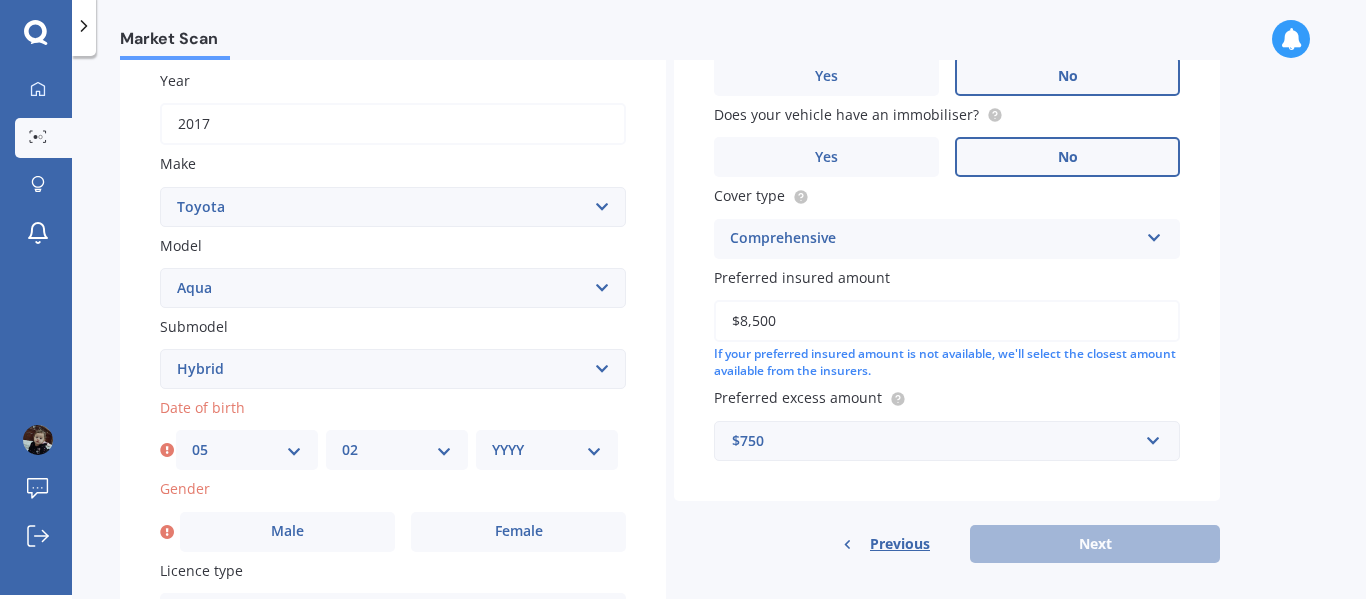 click on "MM 01 02 03 04 05 06 07 08 09 10 11 12" at bounding box center (397, 450) 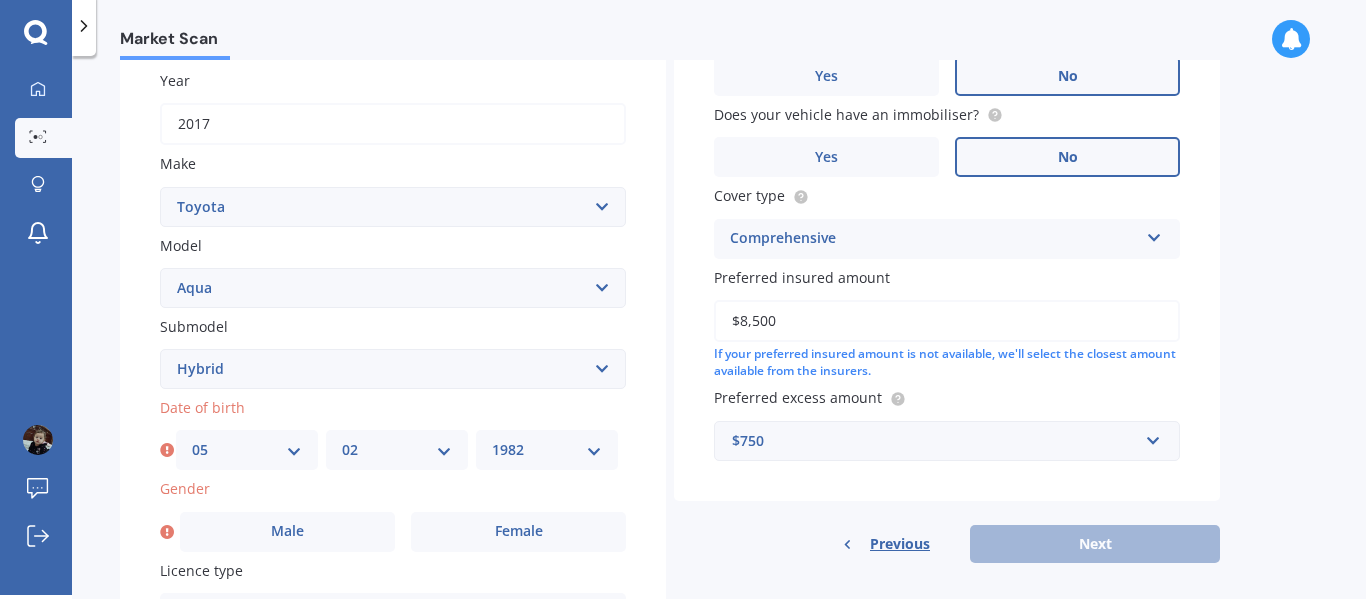 click on "YYYY 2025 2024 2023 2022 2021 2020 2019 2018 2017 2016 2015 2014 2013 2012 2011 2010 2009 2008 2007 2006 2005 2004 2003 2002 2001 2000 1999 1998 1997 1996 1995 1994 1993 1992 1991 1990 1989 1988 1987 1986 1985 1984 1983 1982 1981 1980 1979 1978 1977 1976 1975 1974 1973 1972 1971 1970 1969 1968 1967 1966 1965 1964 1963 1962 1961 1960 1959 1958 1957 1956 1955 1954 1953 1952 1951 1950 1949 1948 1947 1946 1945 1944 1943 1942 1941 1940 1939 1938 1937 1936 1935 1934 1933 1932 1931 1930 1929 1928 1927 1926" at bounding box center (547, 450) 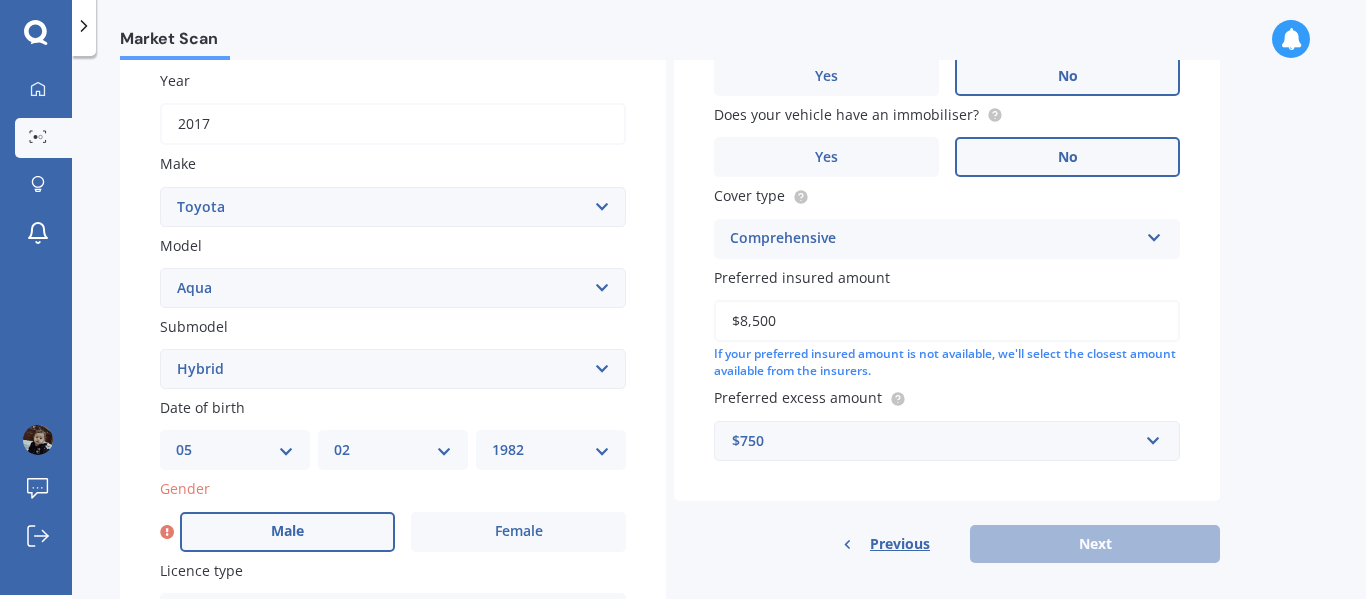 click on "Male" at bounding box center [287, 532] 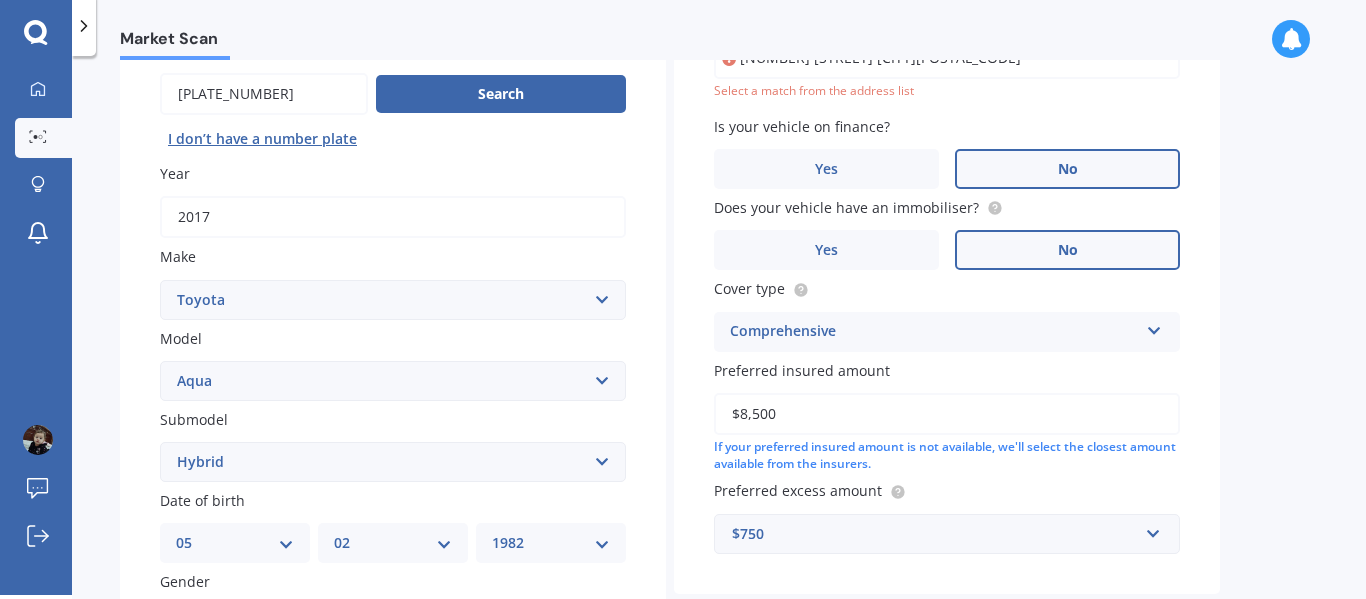 scroll, scrollTop: 137, scrollLeft: 0, axis: vertical 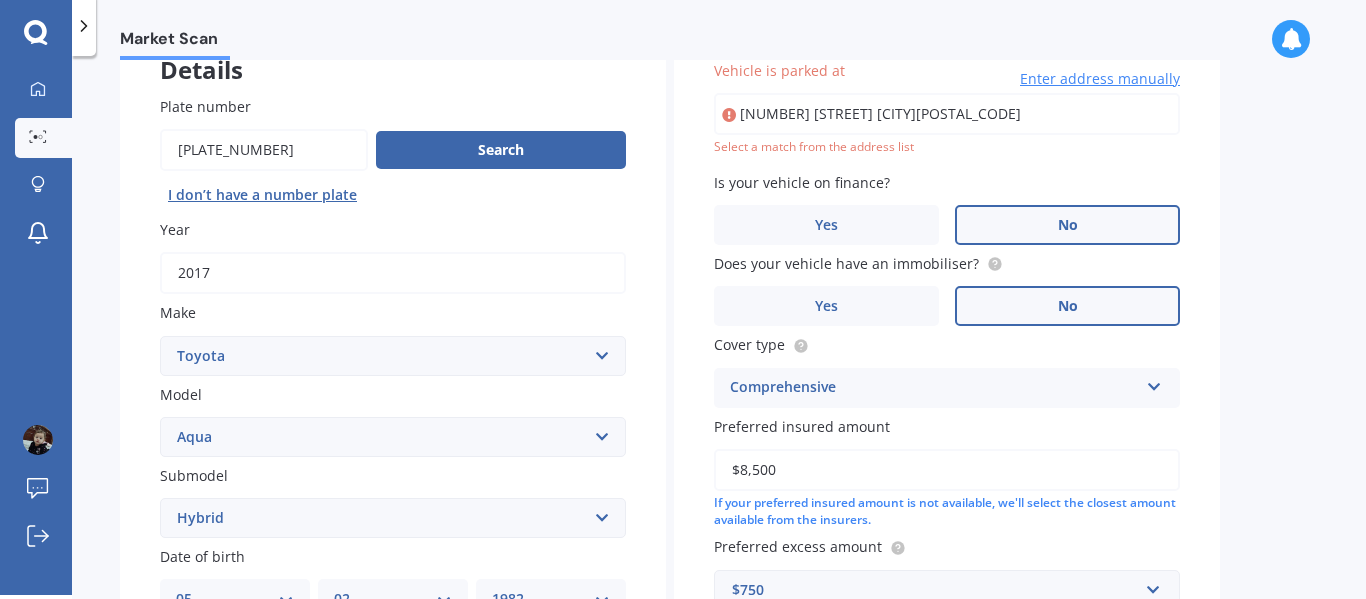 click on "Vehicle is parked at [NUMBER] [STREET] [CITY][POSTAL_CODE] Enter address manually Select a match from the address list Is your vehicle on finance? Yes No Does your vehicle have an immobiliser? Yes No Cover type Comprehensive Comprehensive Third Party, Fire & Theft Third Party Preferred insured amount $8,500 If your preferred insured amount is not available, we'll select the closest amount available from the insurers. Preferred excess amount $750 $100 $400 $500 $750 $1,000 $1,500 $2,000" at bounding box center (947, 335) 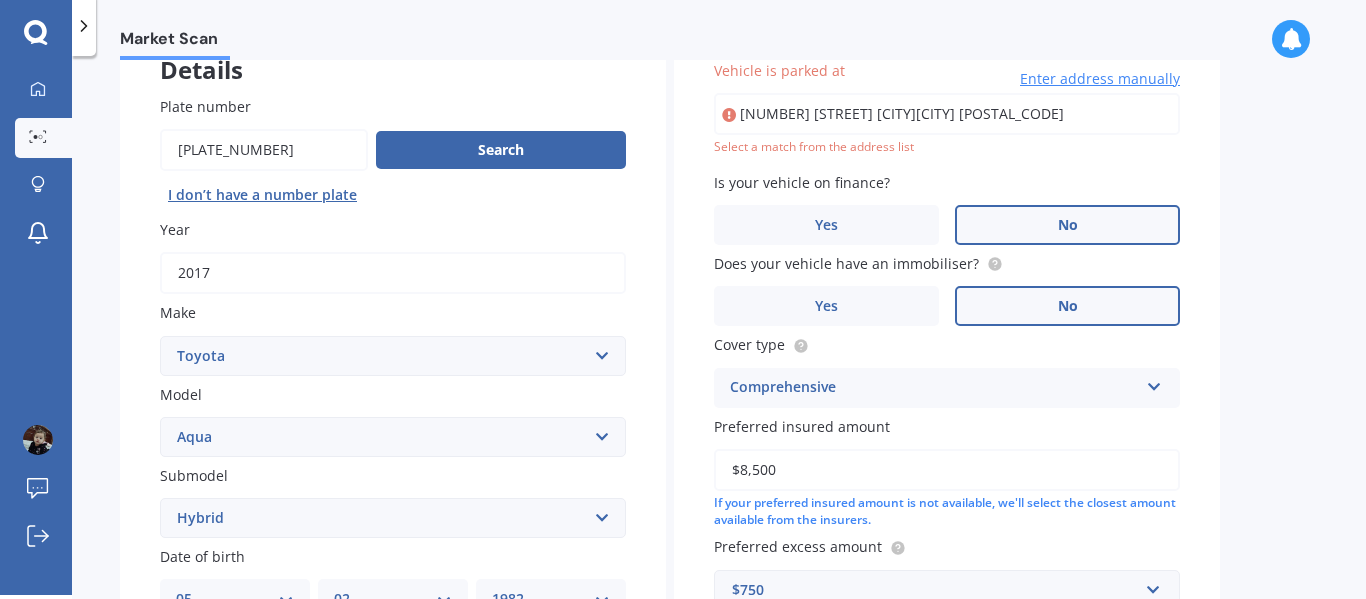 click on "[NUMBER] [STREET] [CITY][CITY] [POSTAL_CODE]" at bounding box center [947, 114] 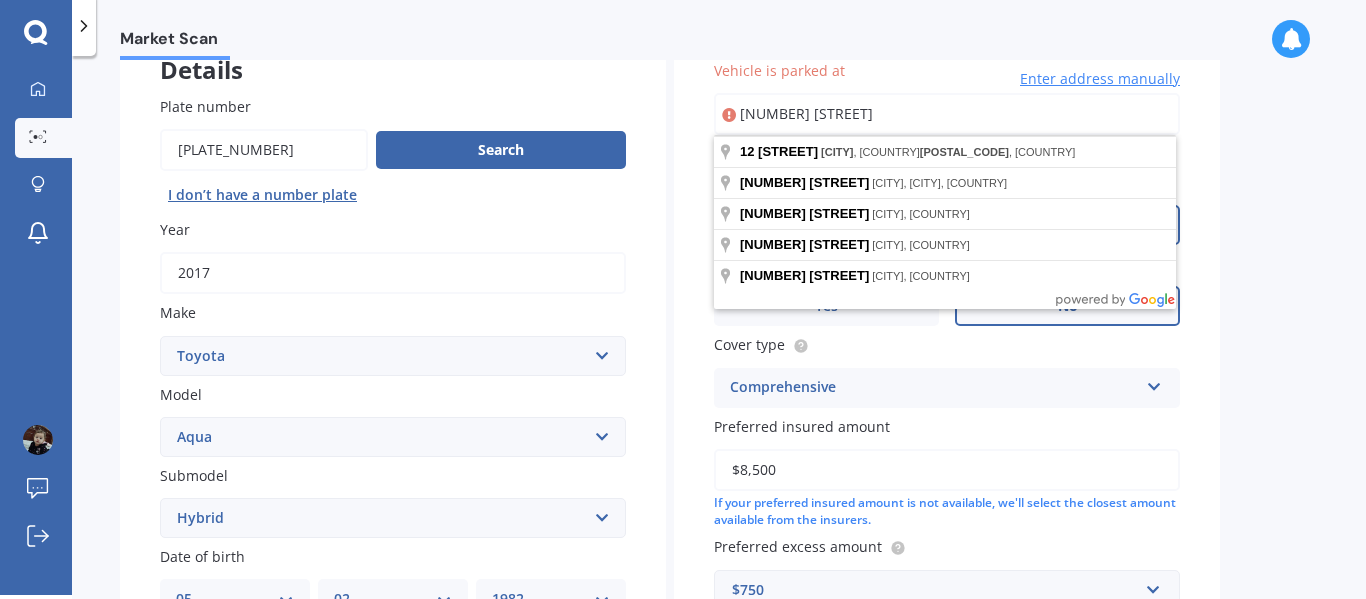 type on "[NUMBER] [STREET]" 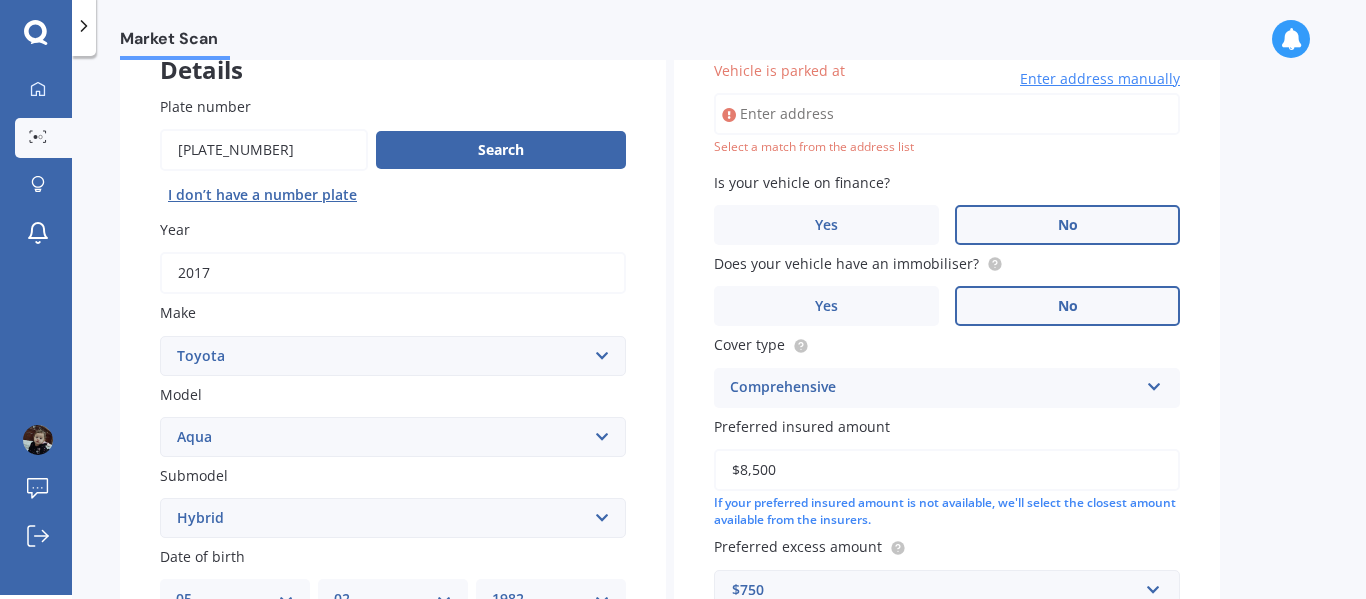 click on "Preferred insured amount" at bounding box center (943, 426) 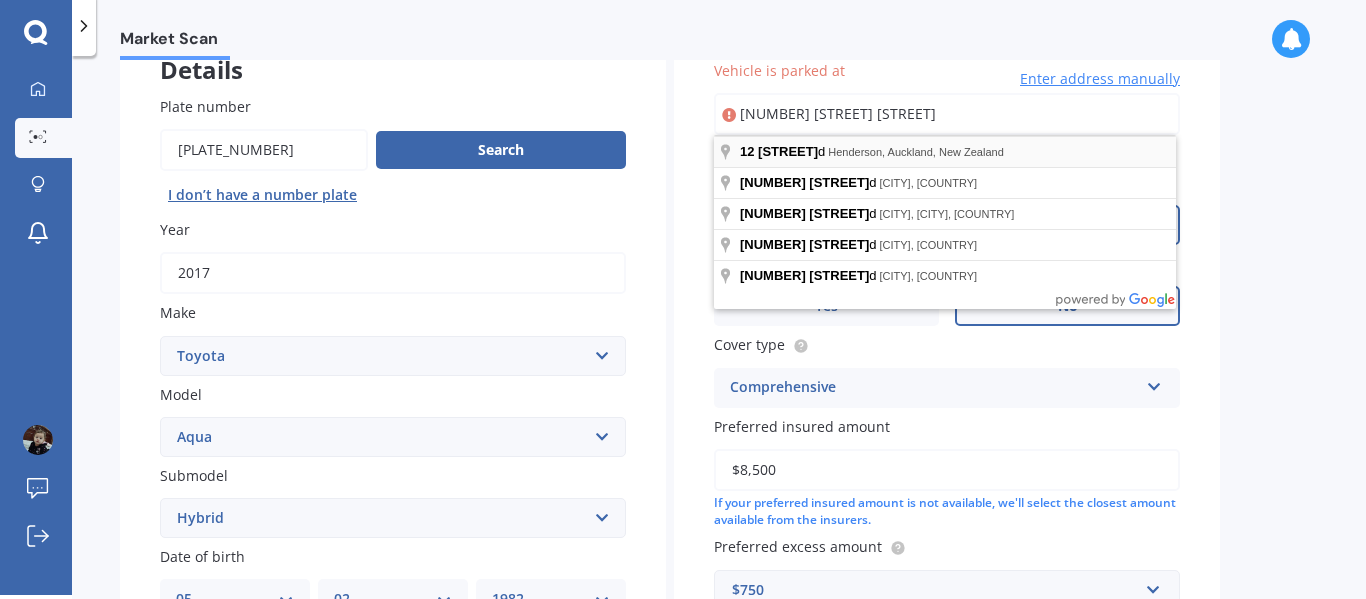 type on "[NUMBER] [STREET] [CITY][POSTAL_CODE]" 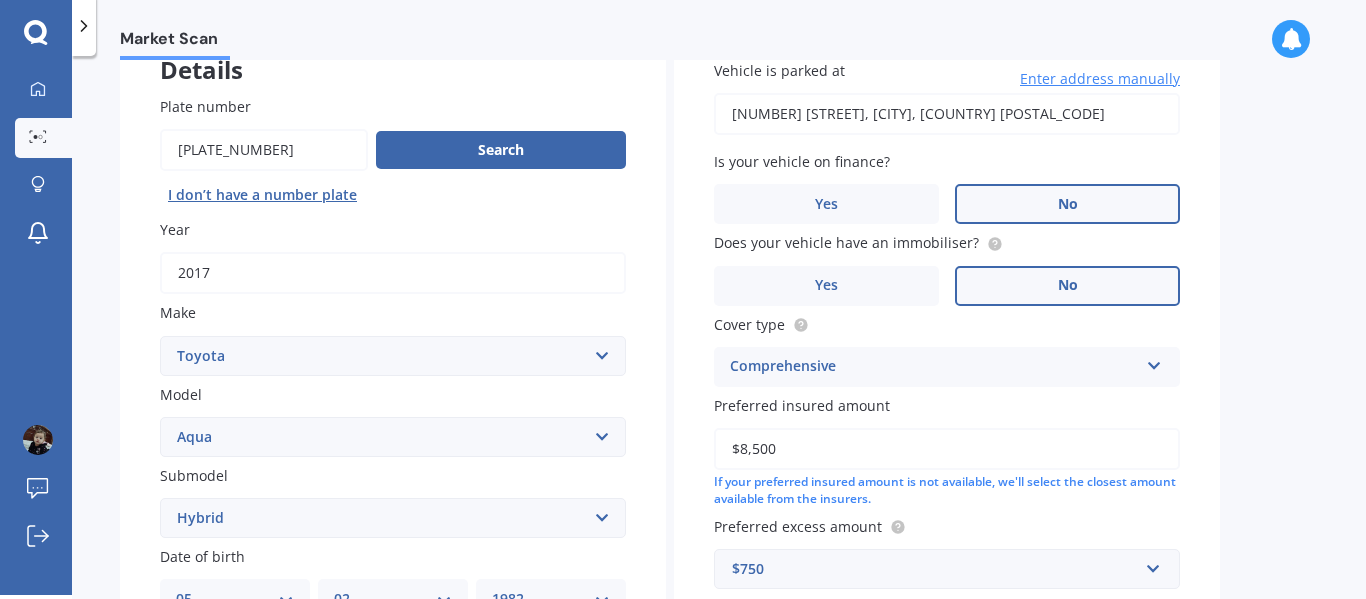 scroll, scrollTop: 578, scrollLeft: 0, axis: vertical 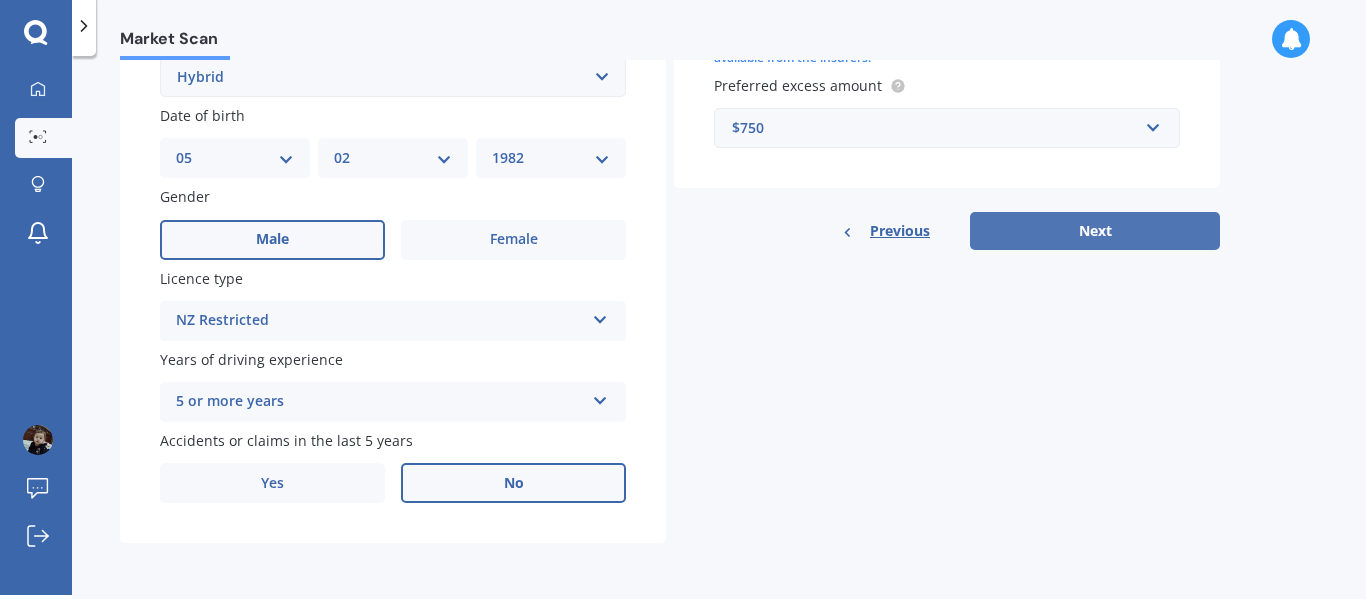 click on "Next" at bounding box center (1095, 231) 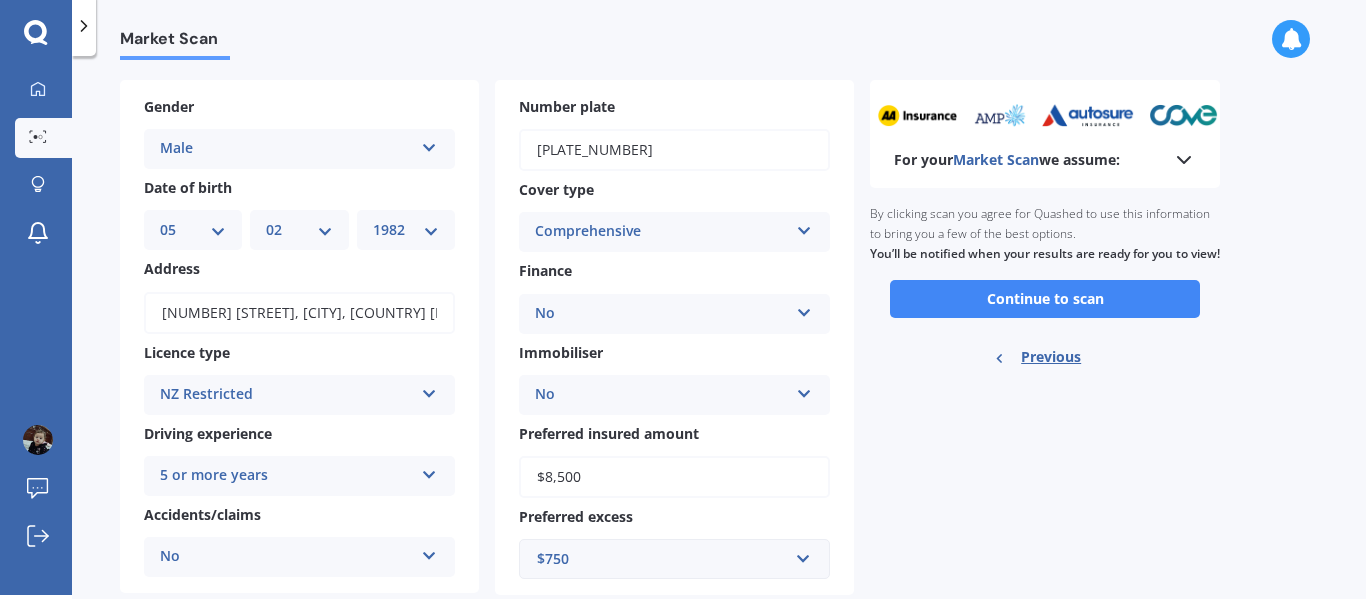 scroll, scrollTop: 0, scrollLeft: 0, axis: both 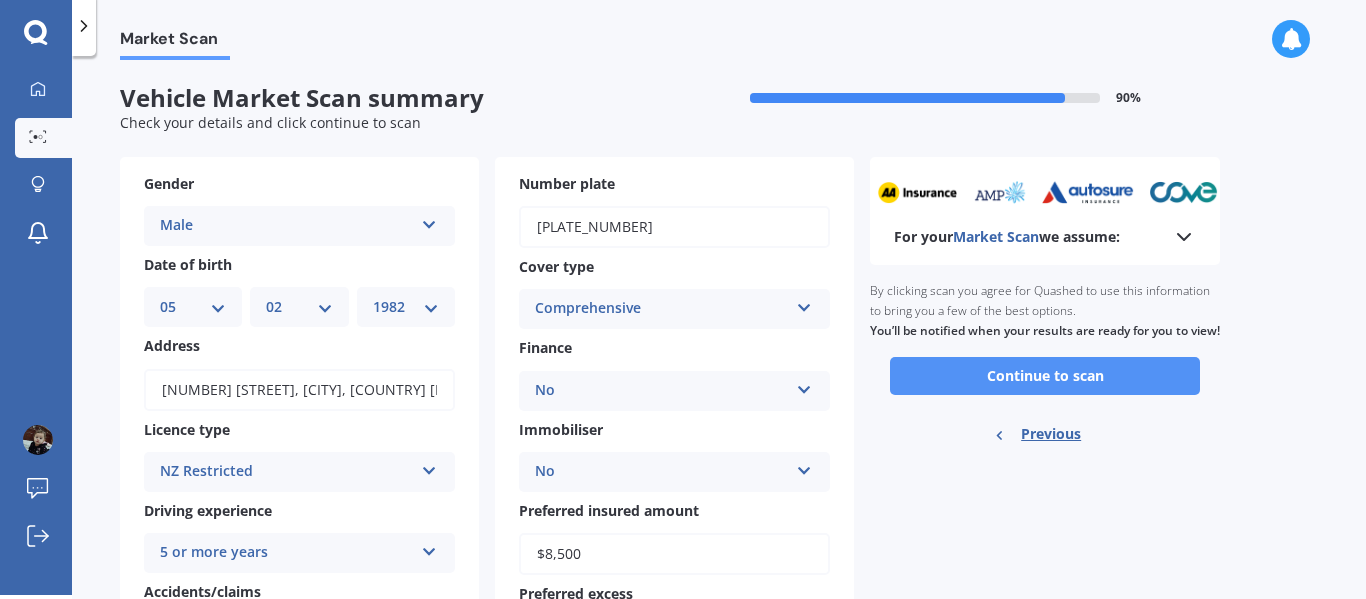 click on "Continue to scan" at bounding box center [1045, 376] 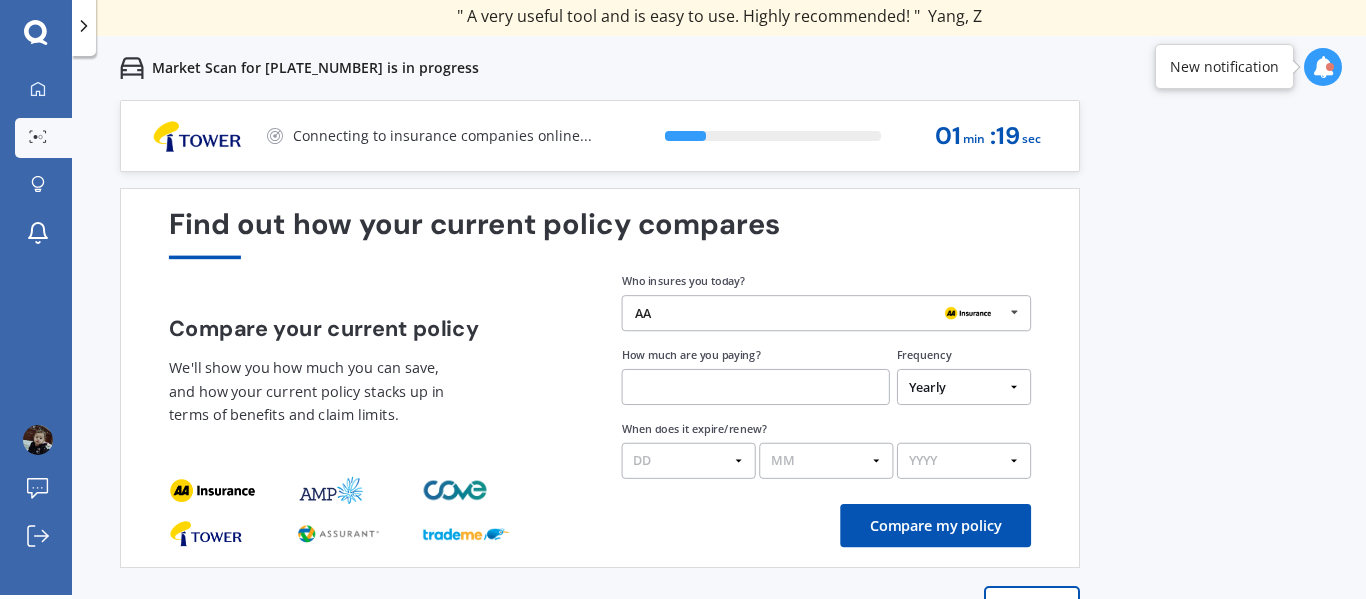 click on "Previous 60,000+ Kiwis have signed up to shop and save on insurance with us " Helpful tool, just that my current insurance is cheaper. " [LAST_NAME], [INITIAL] " I have already recommended Quashed to many family and friends. This is fantastic. Thank you. " [LAST_NAME], [INITIAL] " A very useful tool and is easy to use. Highly recommended! " [LAST_NAME], [INITIAL] " Useful tool to check whether our current prices are competitive - which they are. " [LAST_NAME], [INITIAL] " My current car insurance was half of the cheapest quoted here, so I'll stick with them. " [LAST_NAME], [INITIAL] " Gave exactly the same results. " [LAST_NAME], [INITIAL] " It's pretty accurate. Good service. " [LAST_NAME], [INITIAL] " That was very helpful as it provided all the details required to make the necessary decision. " [LAST_NAME], [INITIAL] " I've already recommended to a number of people. " [LAST_NAME], [INITIAL] " Good to know my existing cover is so good! " [LAST_NAME], [INITIAL] " Excellent site! I saved $300 off my existing policy. " [LAST_NAME], [INITIAL] " Great stuff team! first time using it, and it was very clear and concise. " [LAST_NAME], [INITIAL] Next 19 % 01 min : 19 sec" at bounding box center (719, 369) 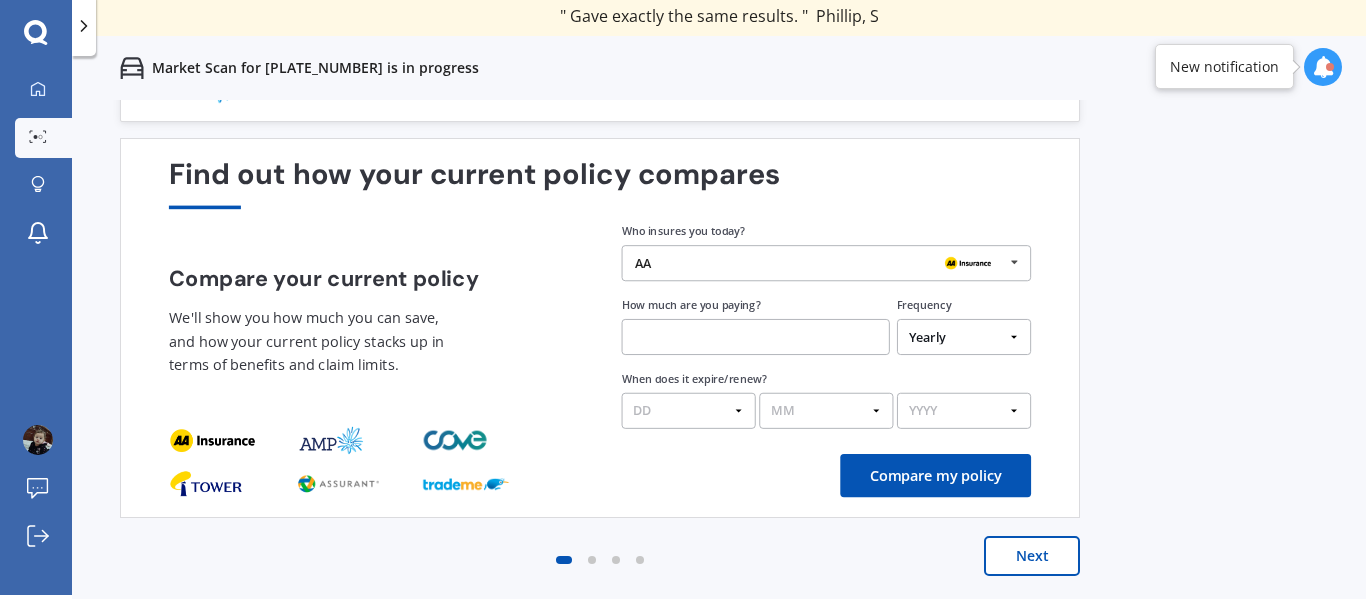 scroll, scrollTop: 51, scrollLeft: 0, axis: vertical 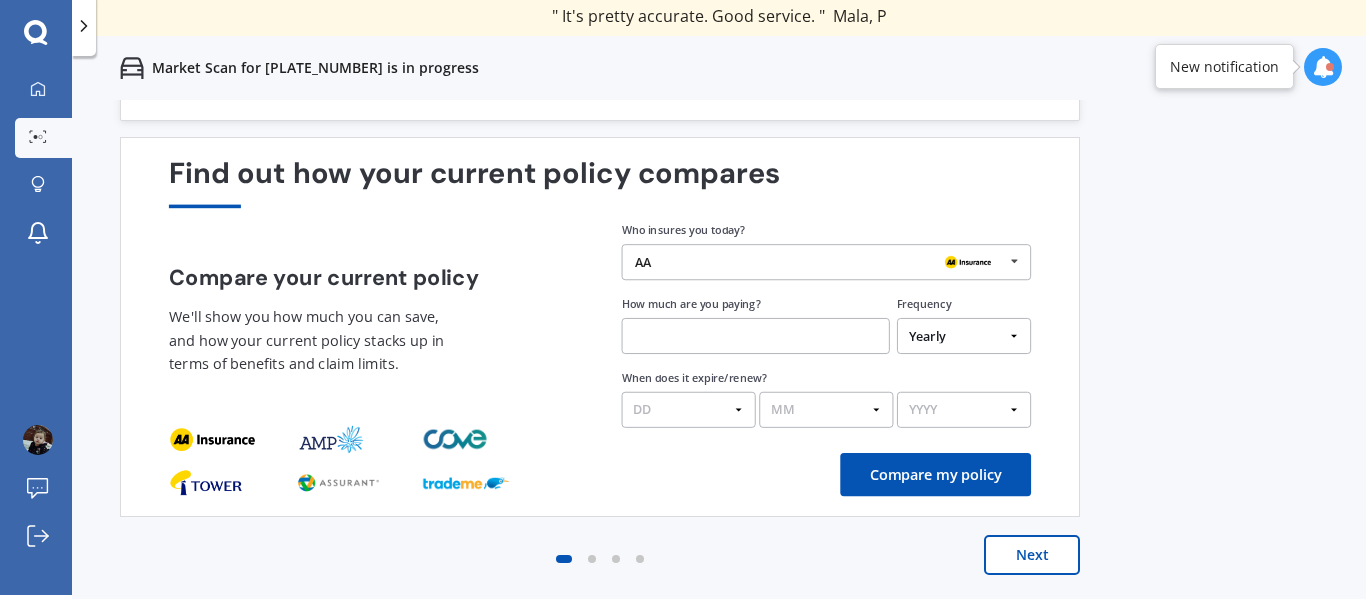 click on "Next" at bounding box center [1032, 555] 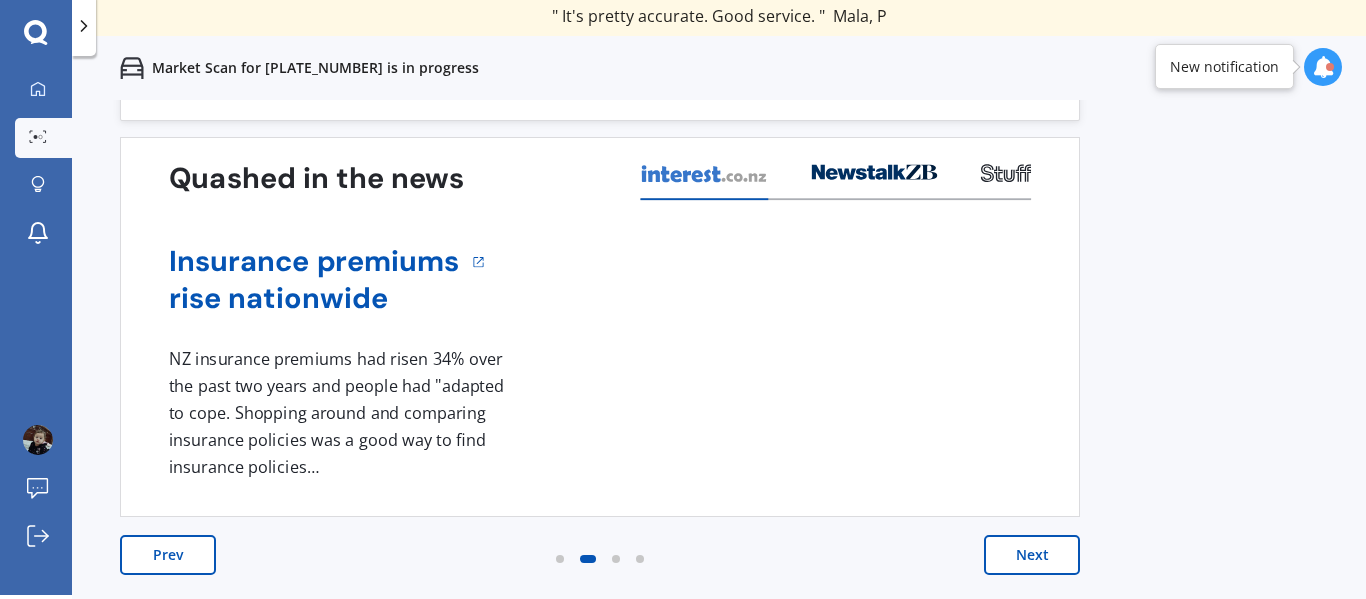 scroll, scrollTop: 0, scrollLeft: 0, axis: both 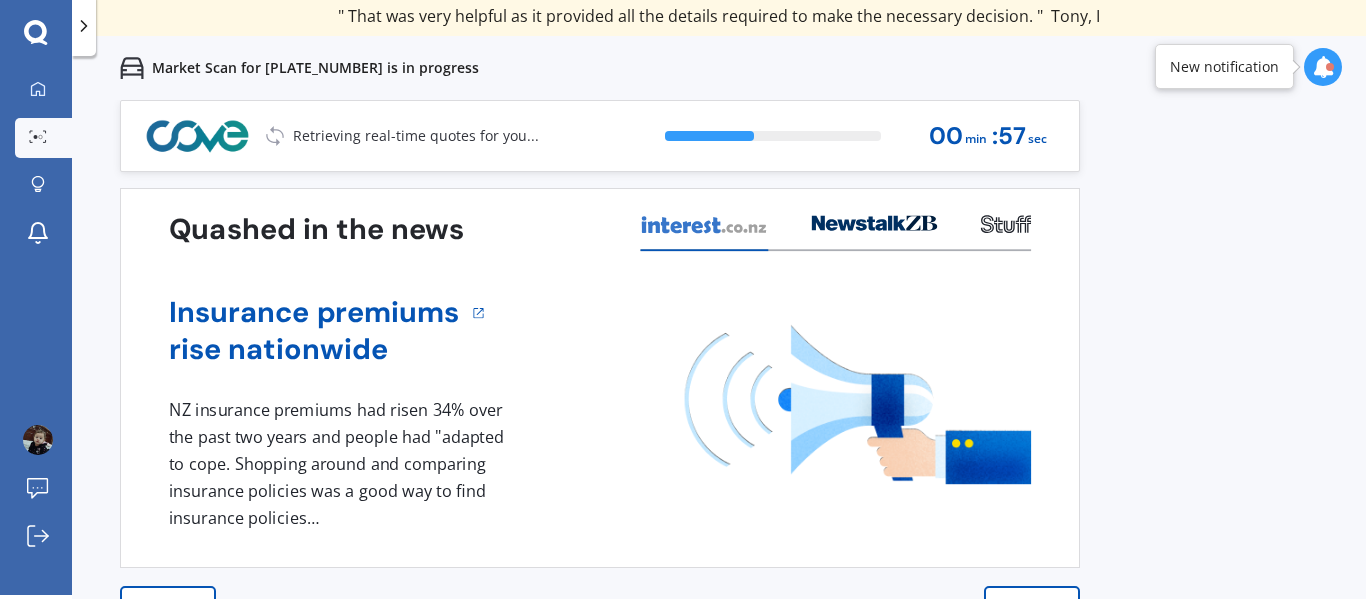 click on "Previous 60,000+ Kiwis have signed up to shop and save on insurance with us " Helpful tool, just that my current insurance is cheaper. " [LAST_NAME], [INITIAL] " I have already recommended Quashed to many family and friends. This is fantastic. Thank you. " [LAST_NAME], [INITIAL] " A very useful tool and is easy to use. Highly recommended! " [LAST_NAME], [INITIAL] " Useful tool to check whether our current prices are competitive - which they are. " [LAST_NAME], [INITIAL] " My current car insurance was half of the cheapest quoted here, so I'll stick with them. " [LAST_NAME], [INITIAL] " Gave exactly the same results. " [LAST_NAME], [INITIAL] " It's pretty accurate. Good service. " [LAST_NAME], [INITIAL] " That was very helpful as it provided all the details required to make the necessary decision. " [LAST_NAME], [INITIAL] " I've already recommended to a number of people. " [LAST_NAME], [INITIAL] " Good to know my existing cover is so good! " [LAST_NAME], [INITIAL] " Excellent site! I saved $300 off my existing policy. " [LAST_NAME], [INITIAL] " Great stuff team! first time using it, and it was very clear and concise. " [LAST_NAME], [INITIAL] Next 41 % 00 min : 57 sec" at bounding box center (719, 369) 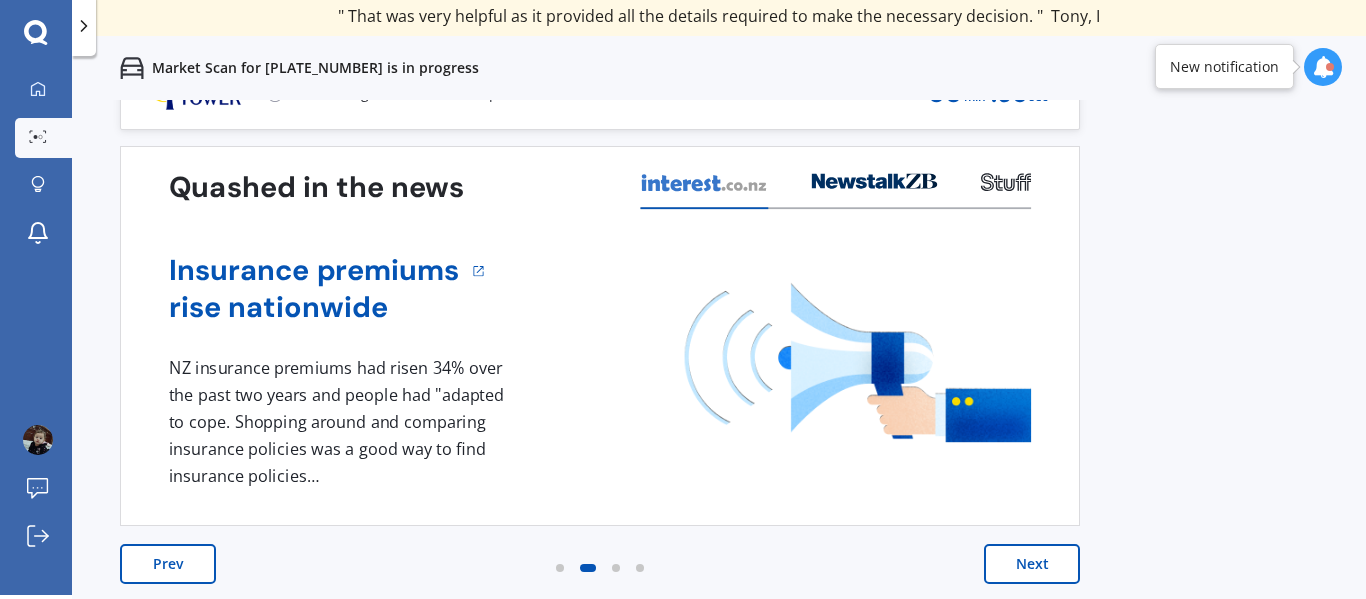 scroll, scrollTop: 51, scrollLeft: 0, axis: vertical 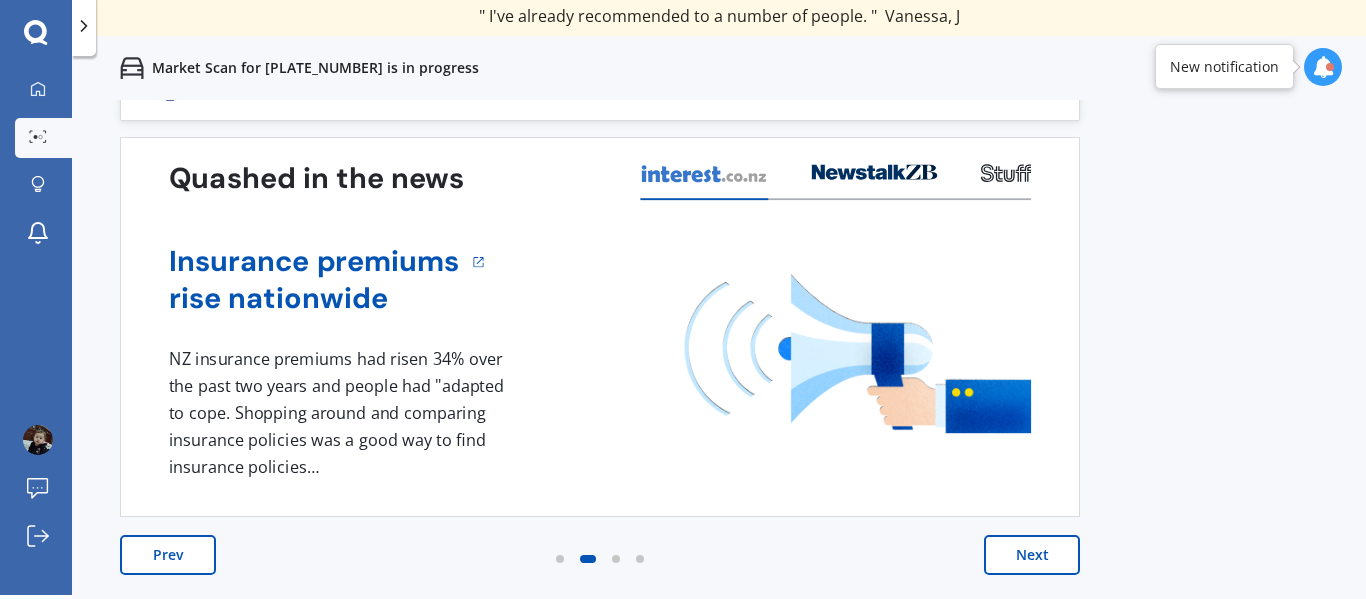 click on "Next" at bounding box center [1032, 555] 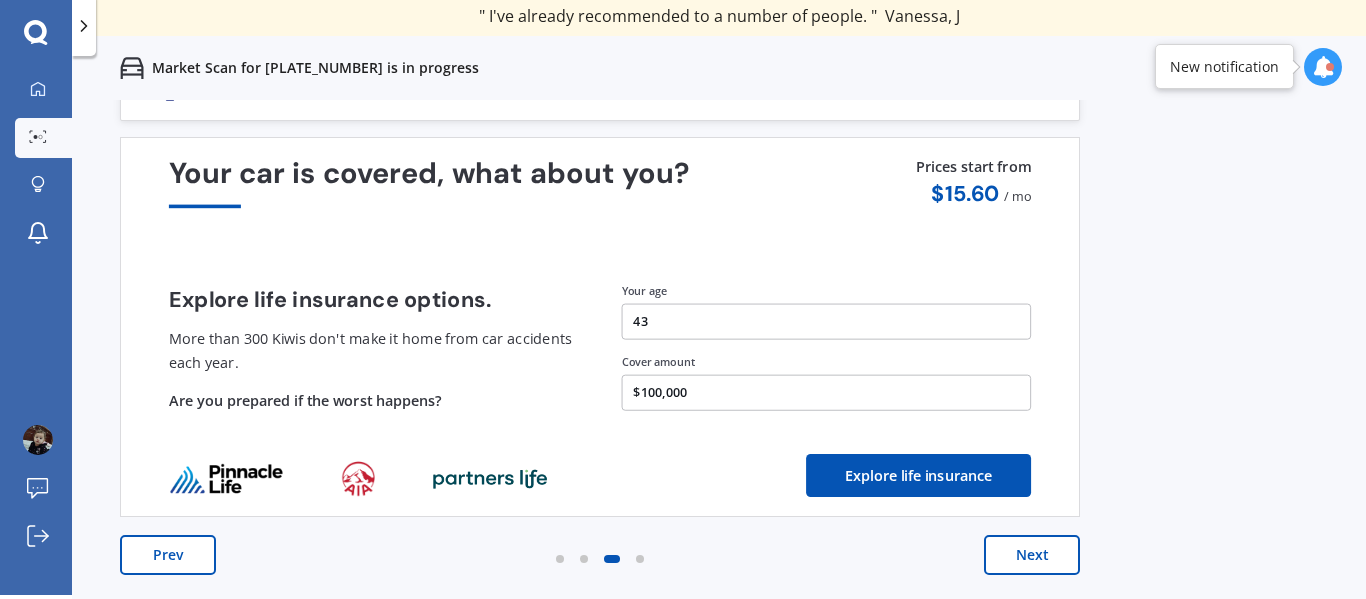scroll, scrollTop: 0, scrollLeft: 0, axis: both 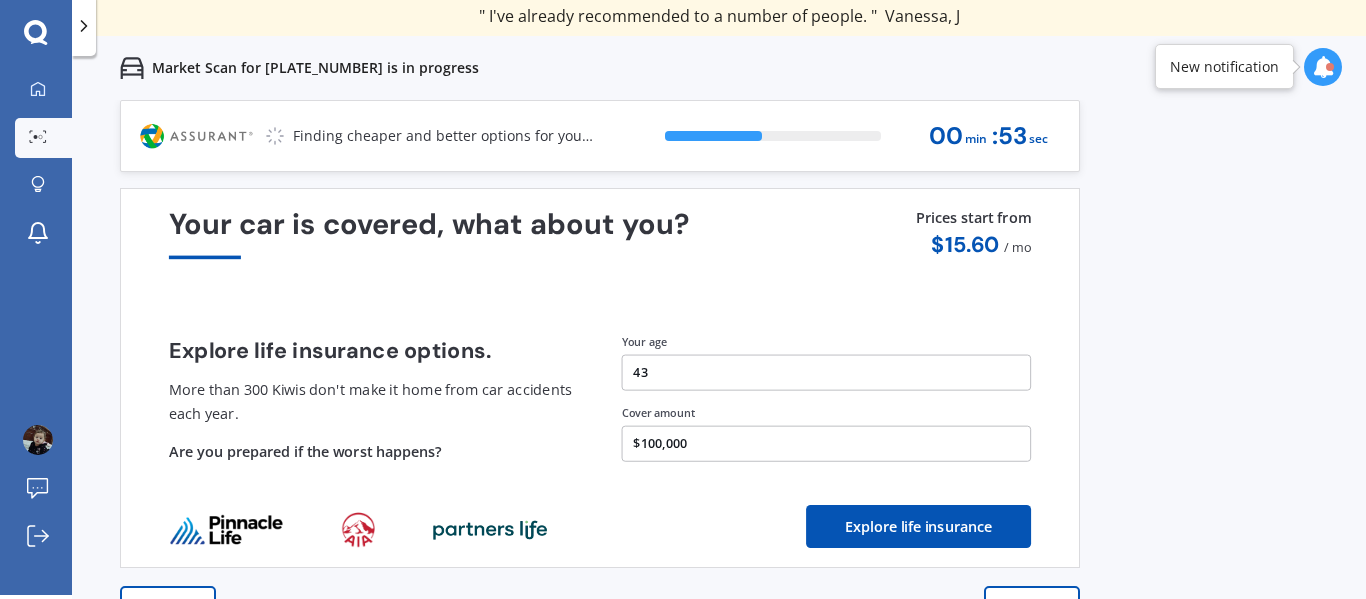 click on "Previous 60,000+ Kiwis have signed up to shop and save on insurance with us " Helpful tool, just that my current insurance is cheaper. " [LAST_NAME], [INITIAL] " I have already recommended Quashed to many family and friends. This is fantastic. Thank you. " [LAST_NAME], [INITIAL] " A very useful tool and is easy to use. Highly recommended! " [LAST_NAME], [INITIAL] " Useful tool to check whether our current prices are competitive - which they are. " [LAST_NAME], [INITIAL] " My current car insurance was half of the cheapest quoted here, so I'll stick with them. " [LAST_NAME], [INITIAL] " Gave exactly the same results. " [LAST_NAME], [INITIAL] " It's pretty accurate. Good service. " [LAST_NAME], [INITIAL] " That was very helpful as it provided all the details required to make the necessary decision. " [LAST_NAME], [INITIAL] " I've already recommended to a number of people. " [LAST_NAME], [INITIAL] " Good to know my existing cover is so good! " [LAST_NAME], [INITIAL] " Excellent site! I saved $300 off my existing policy. " [LAST_NAME], [INITIAL] " Great stuff team! first time using it, and it was very clear and concise. " [LAST_NAME], [INITIAL] Next 45 % 00 min : 53 sec" at bounding box center (719, 369) 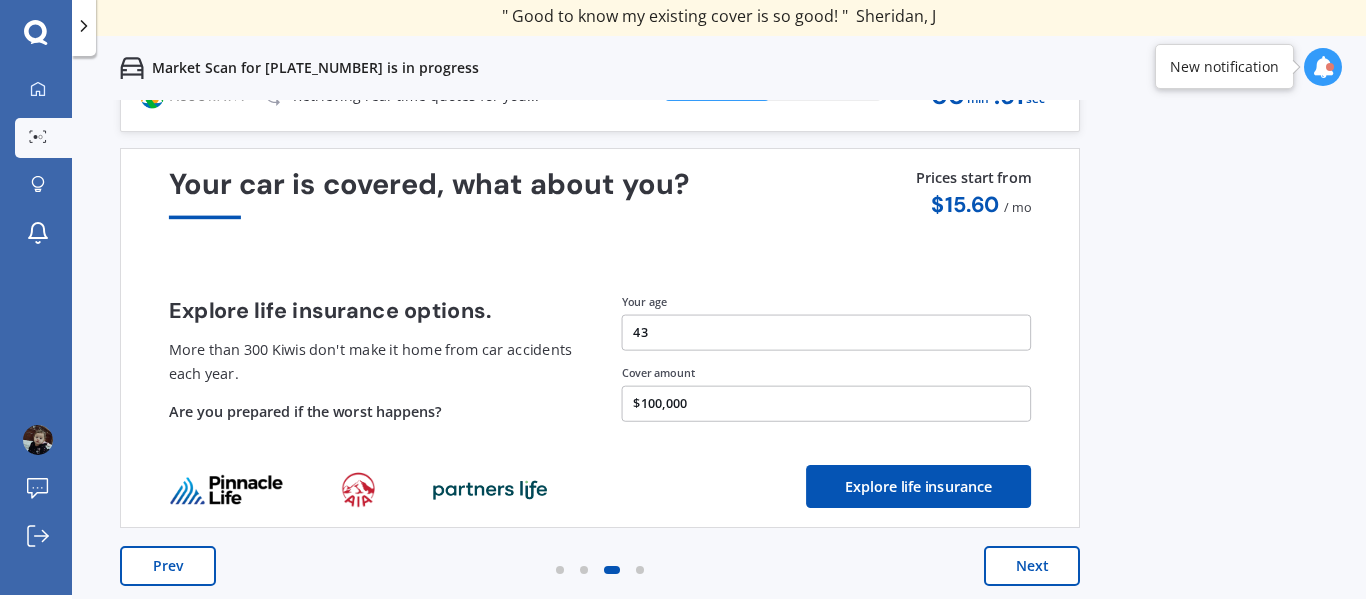 scroll, scrollTop: 51, scrollLeft: 0, axis: vertical 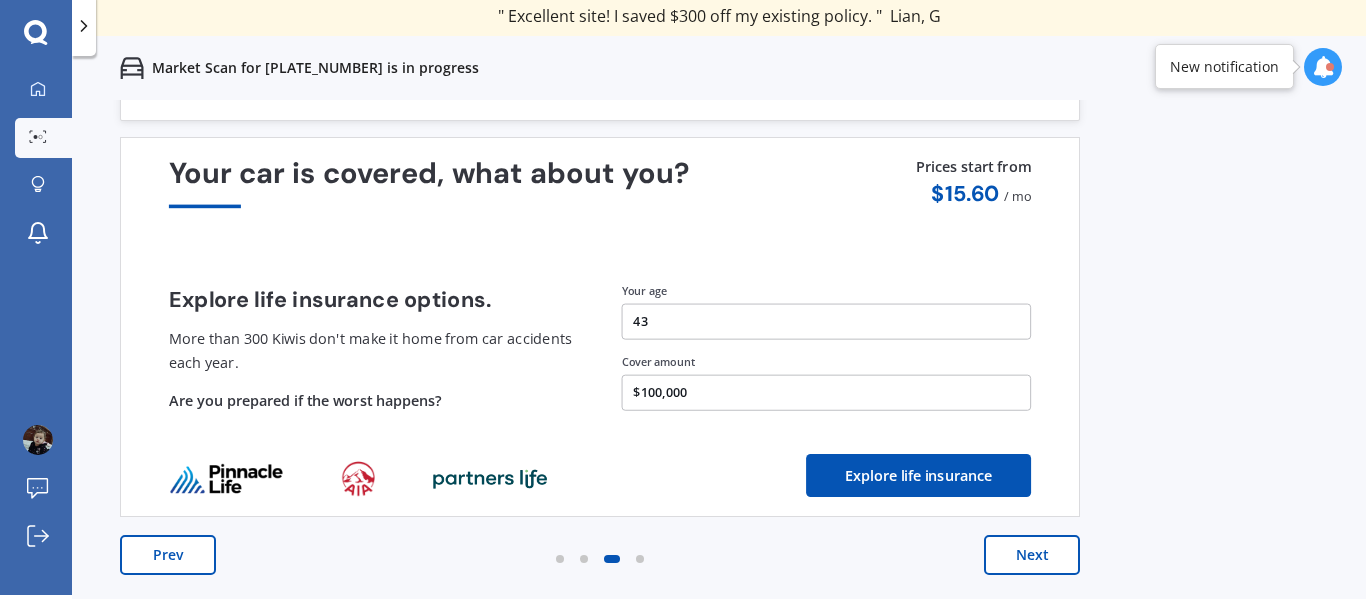 click on "Next" at bounding box center (1032, 555) 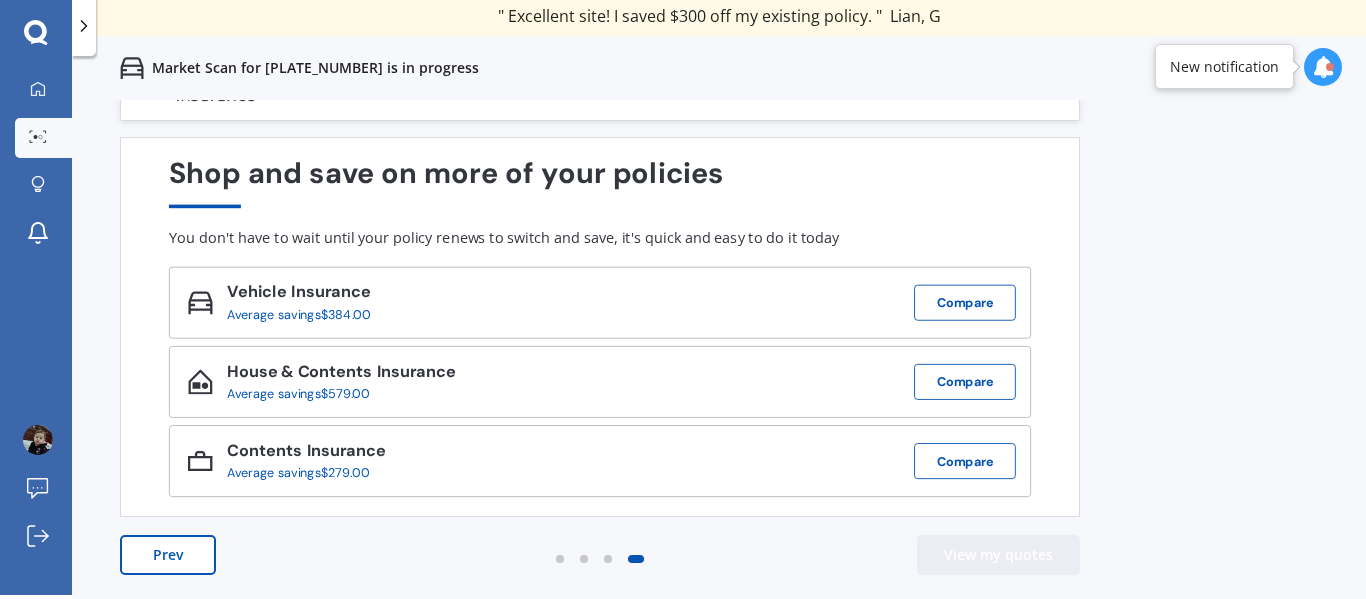 scroll, scrollTop: 0, scrollLeft: 0, axis: both 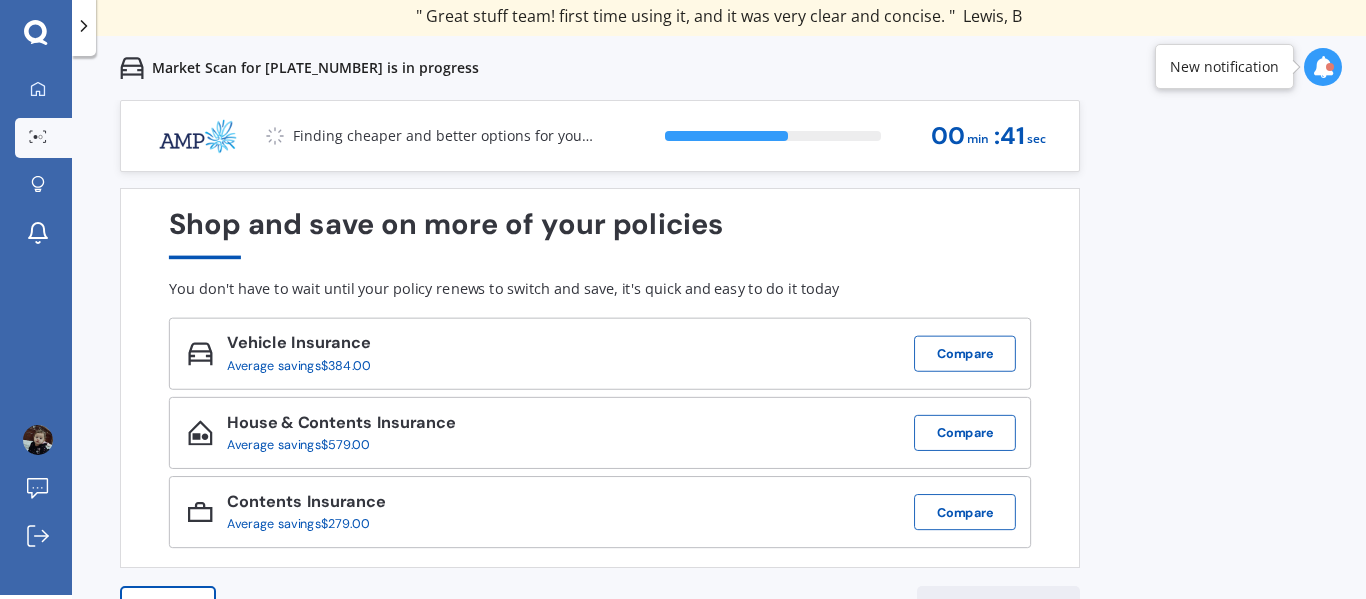 type 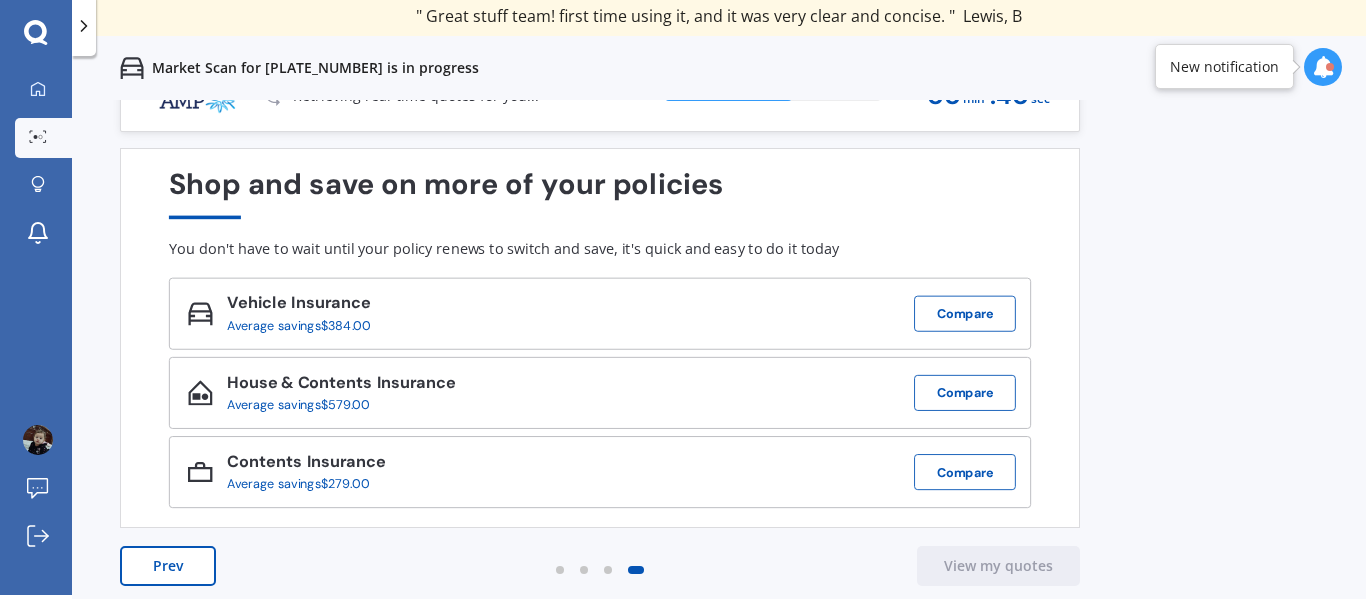 scroll, scrollTop: 51, scrollLeft: 0, axis: vertical 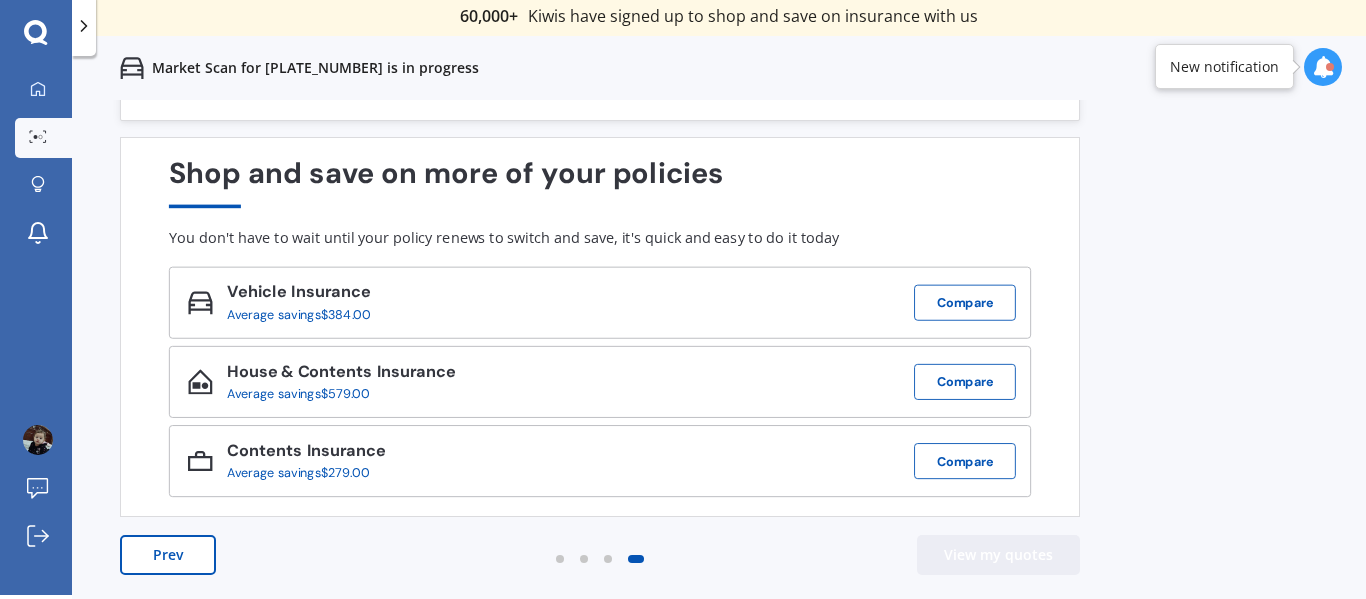 click on "View my quotes" at bounding box center (998, 555) 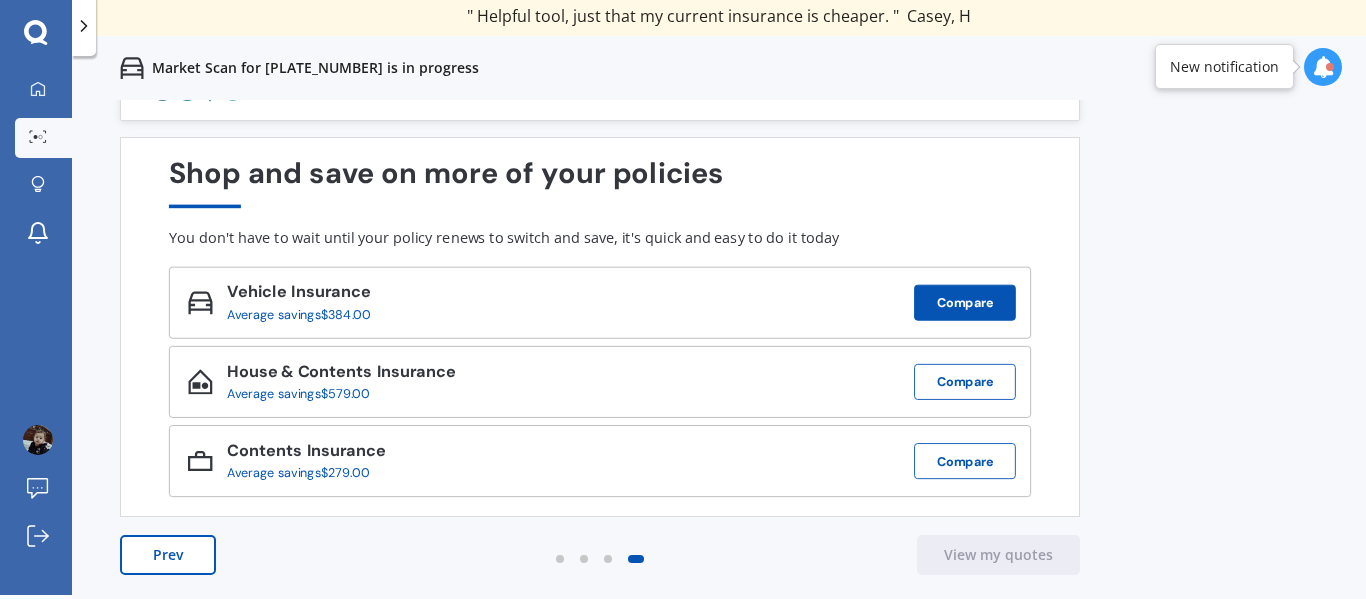 click on "Compare" at bounding box center (965, 303) 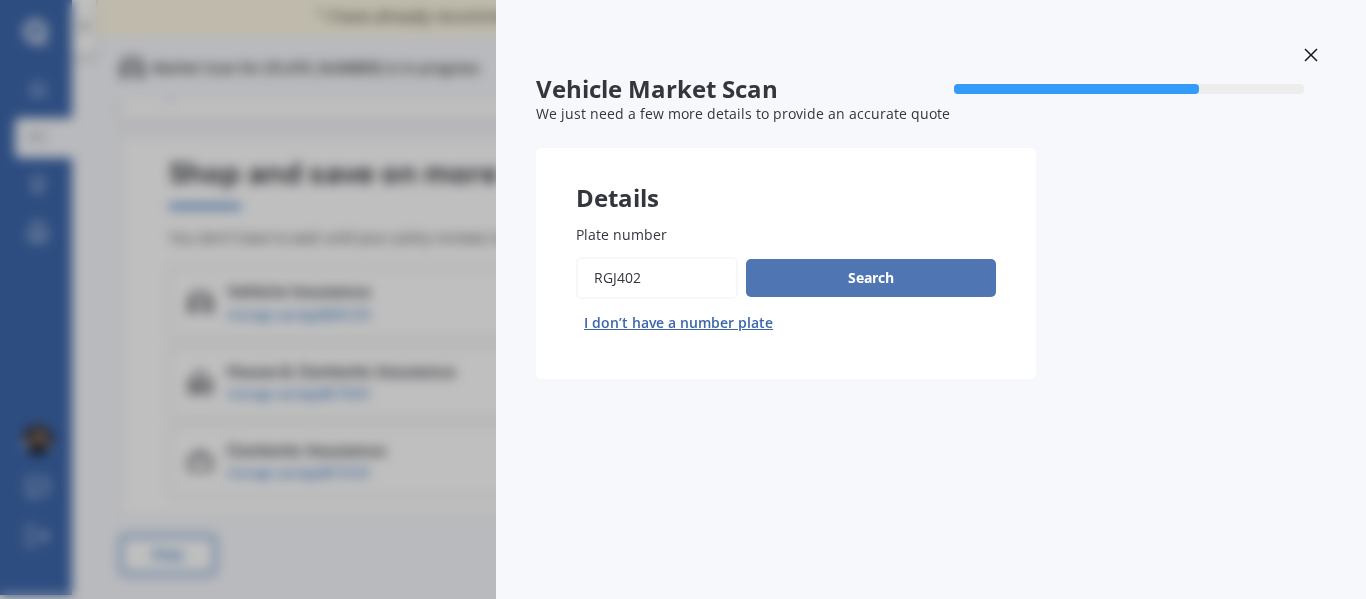 click on "Search" at bounding box center [871, 278] 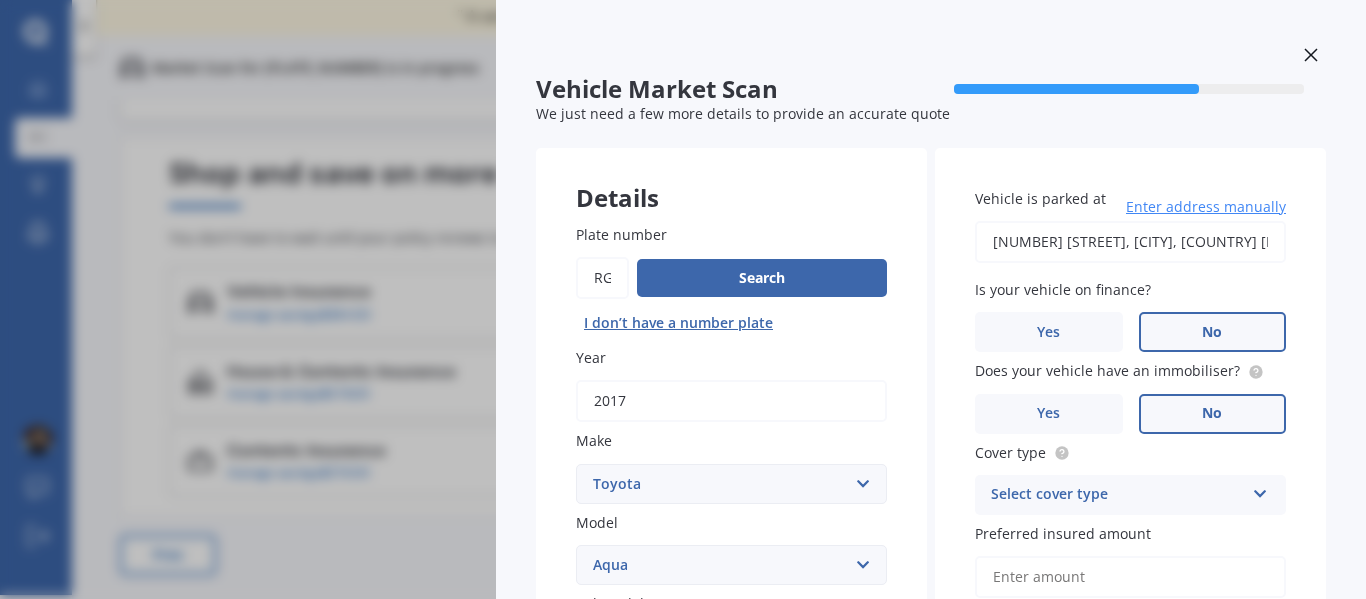 click at bounding box center [1311, 57] 